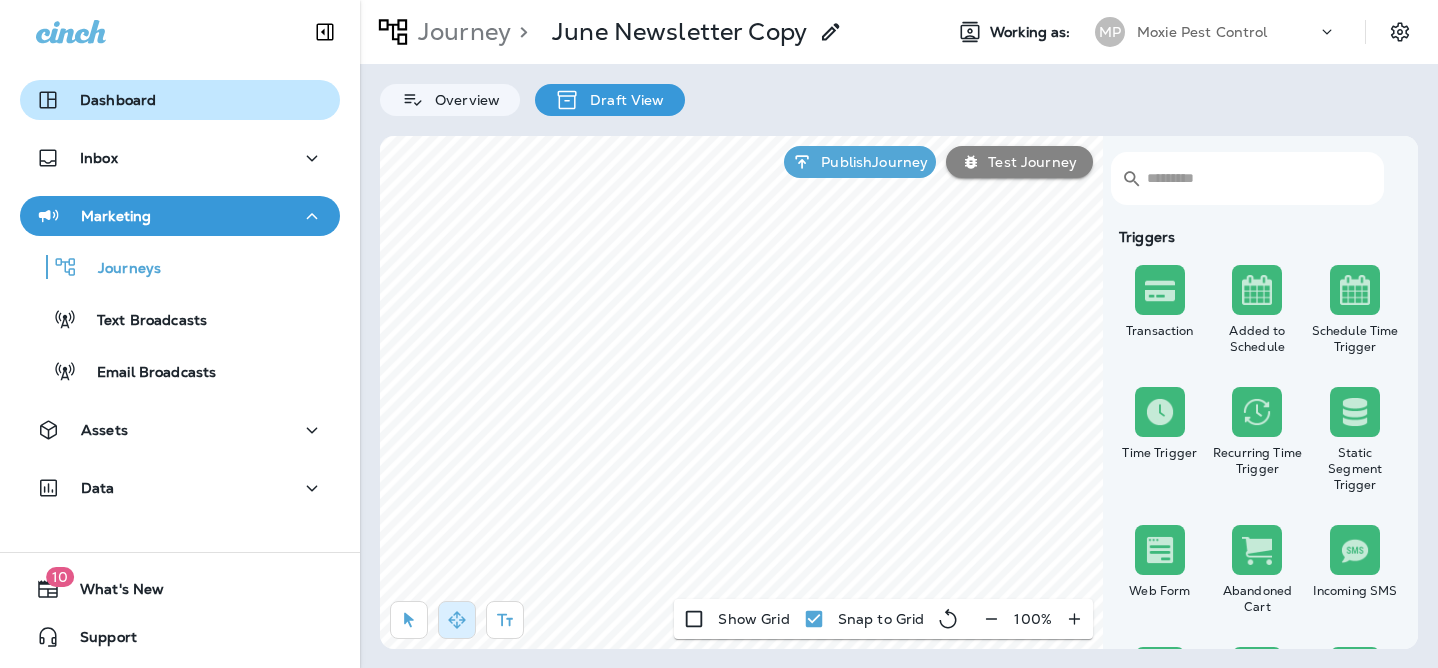 scroll, scrollTop: 0, scrollLeft: 0, axis: both 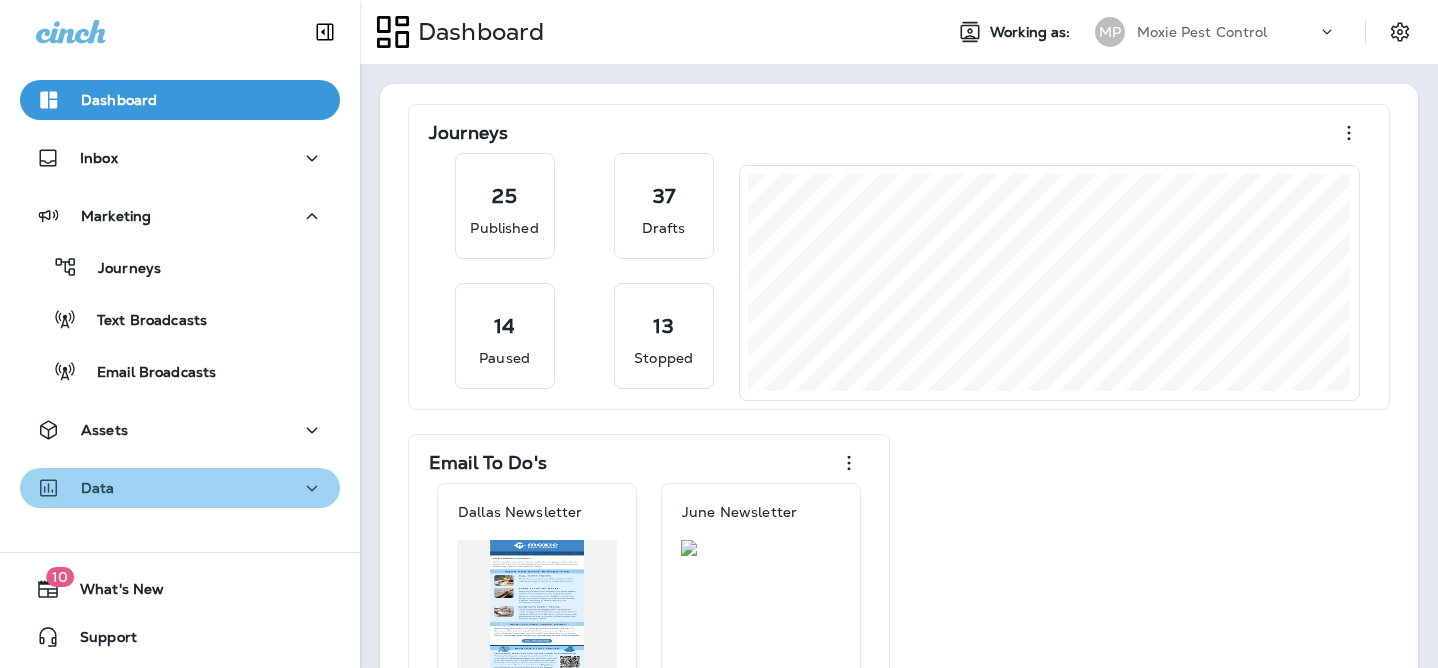 click on "Data" at bounding box center (180, 488) 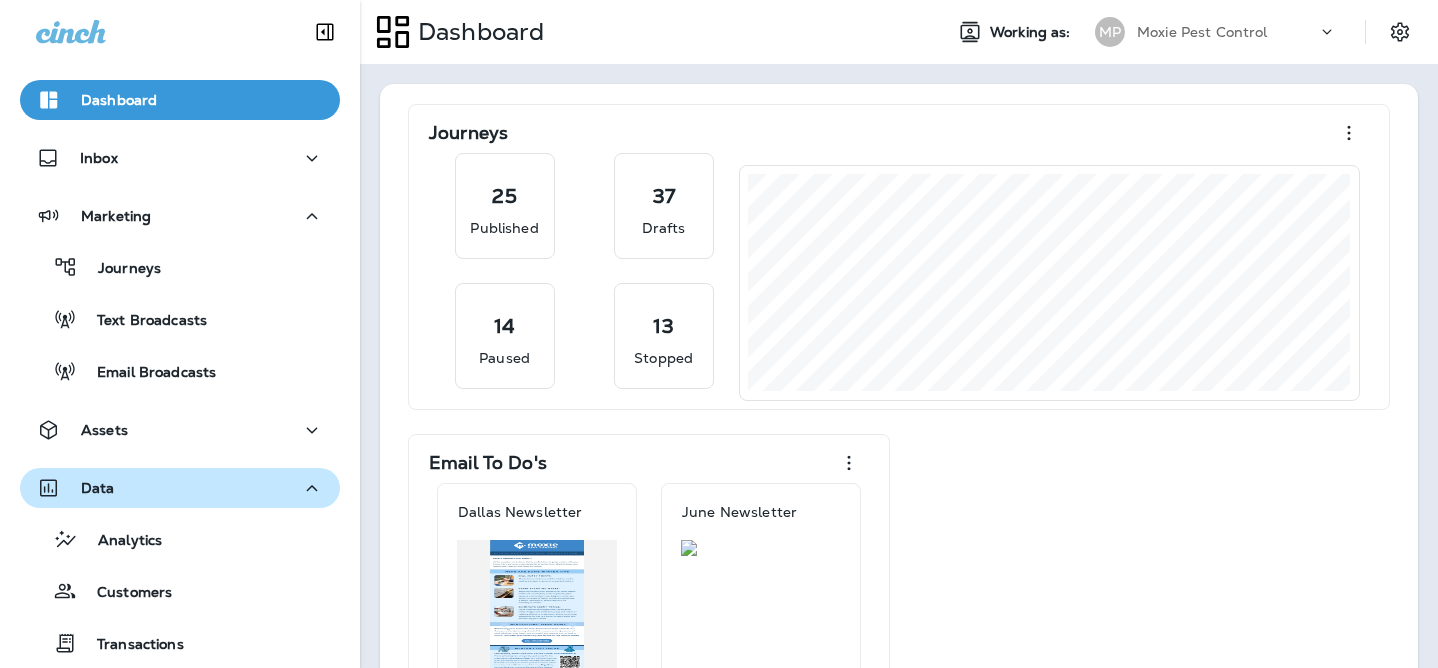 click on "Data" at bounding box center (180, 488) 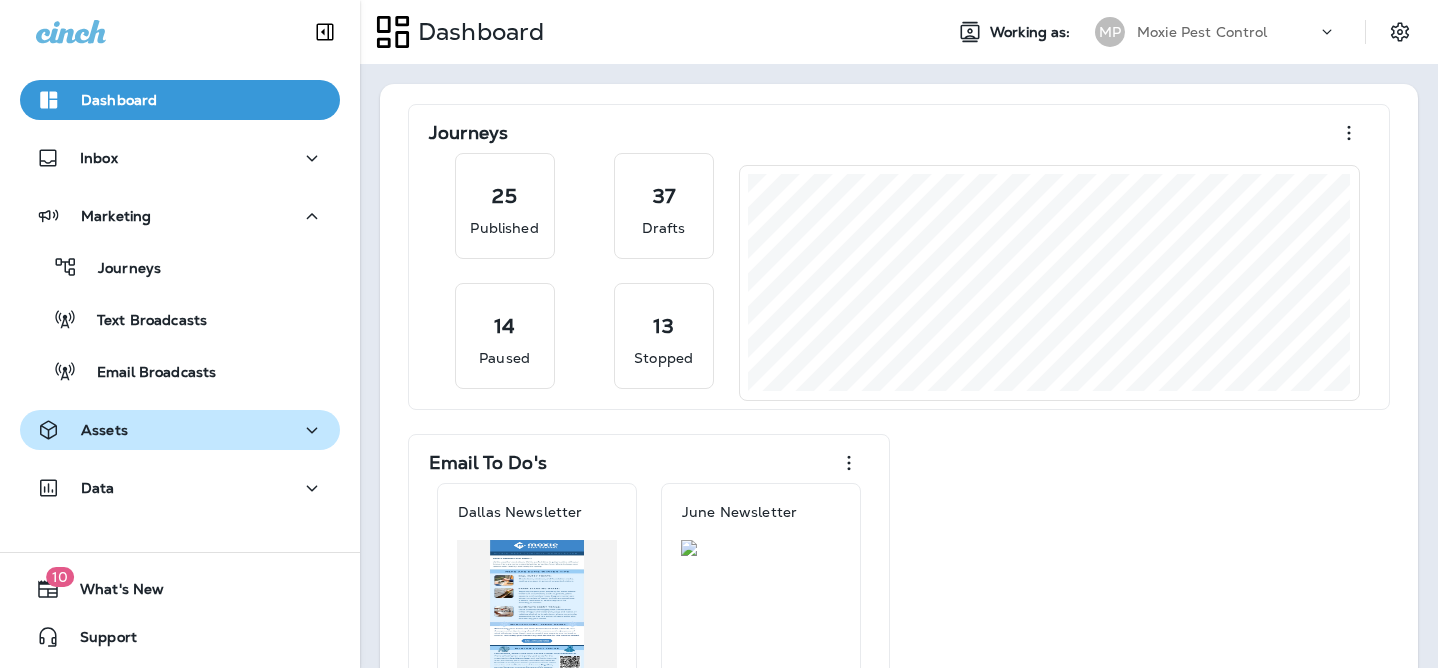 click on "Assets" at bounding box center [180, 430] 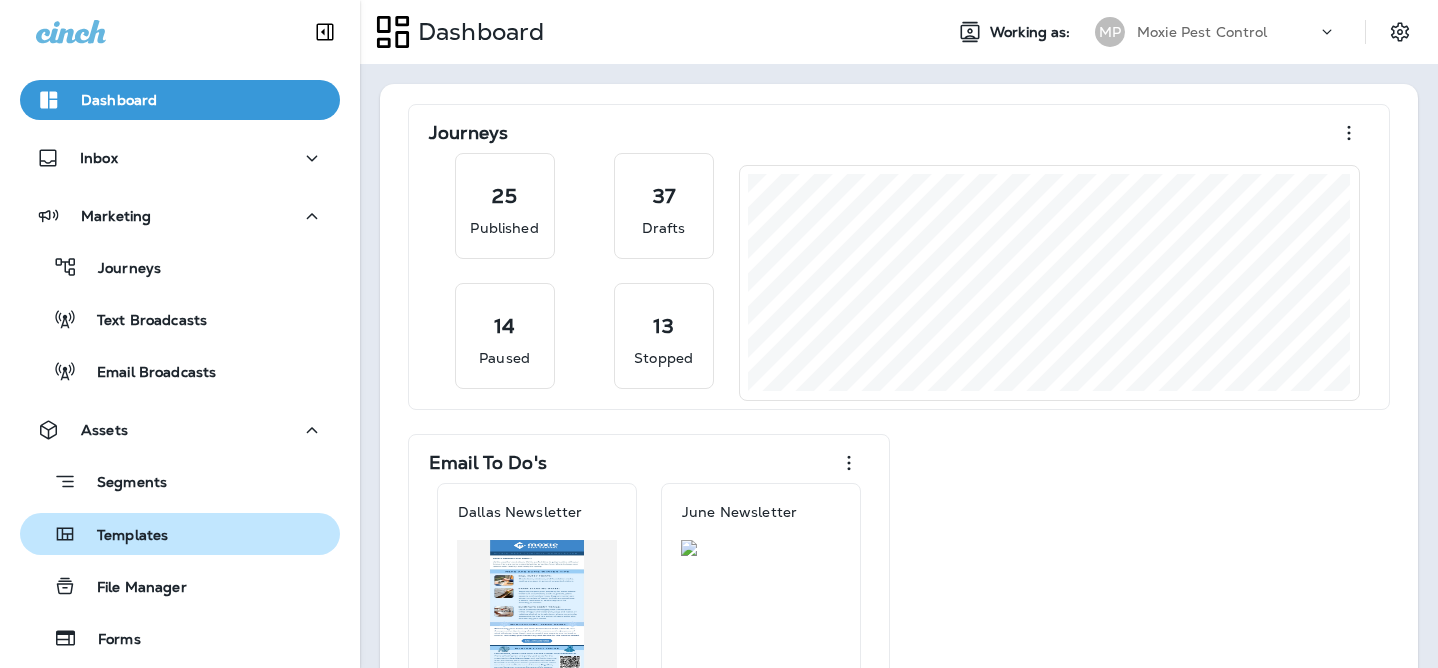 click on "Templates" at bounding box center (122, 536) 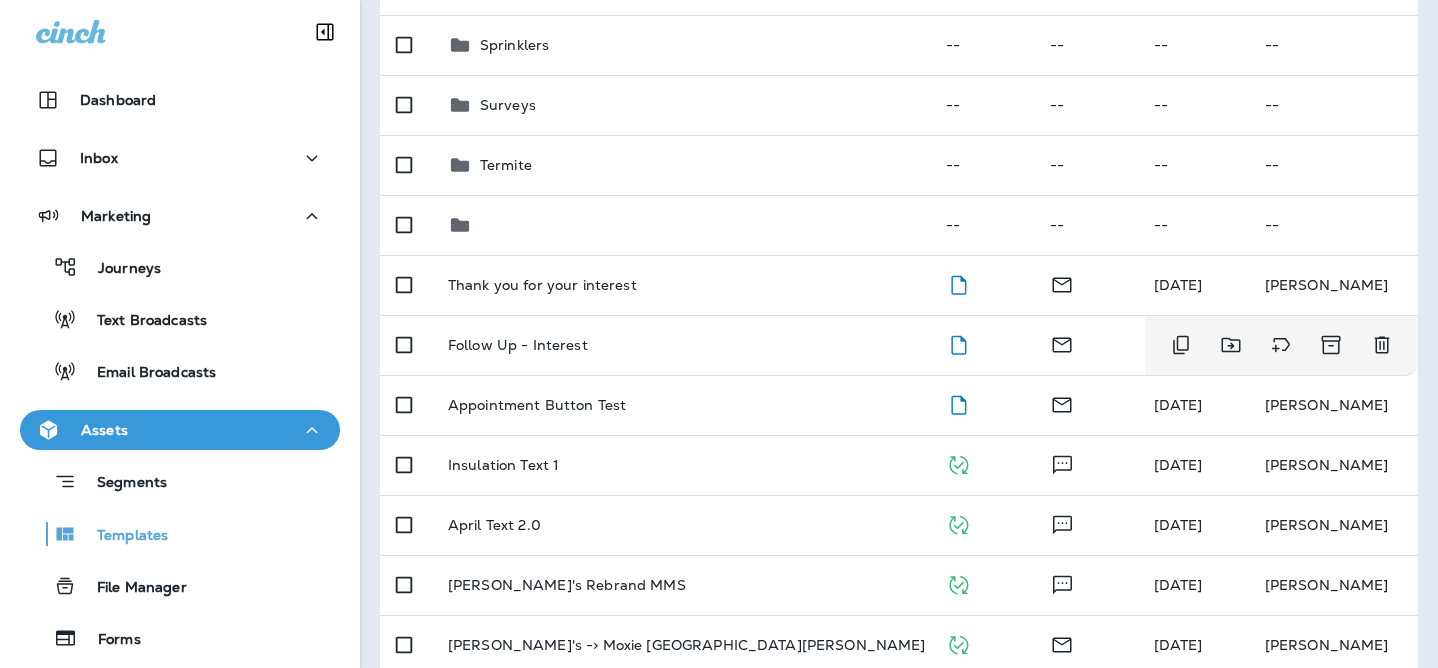 scroll, scrollTop: 866, scrollLeft: 0, axis: vertical 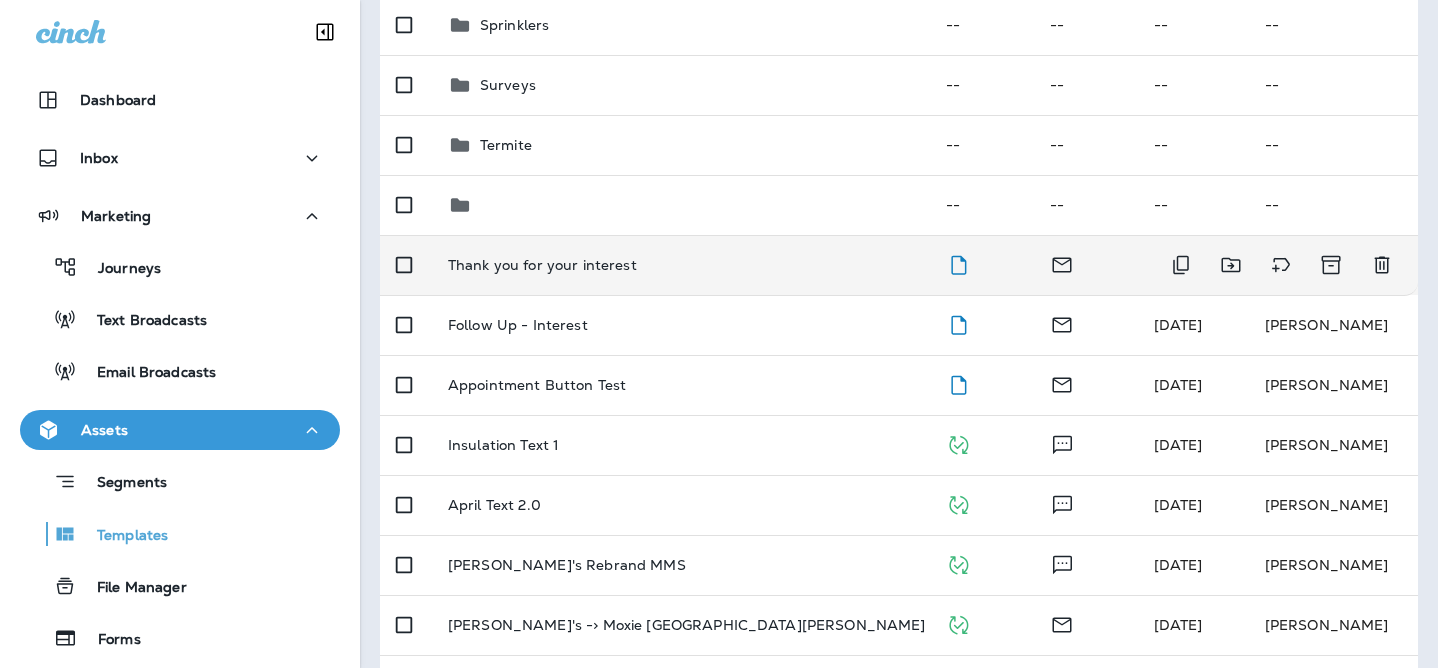 click on "Thank you for your interest" at bounding box center (542, 265) 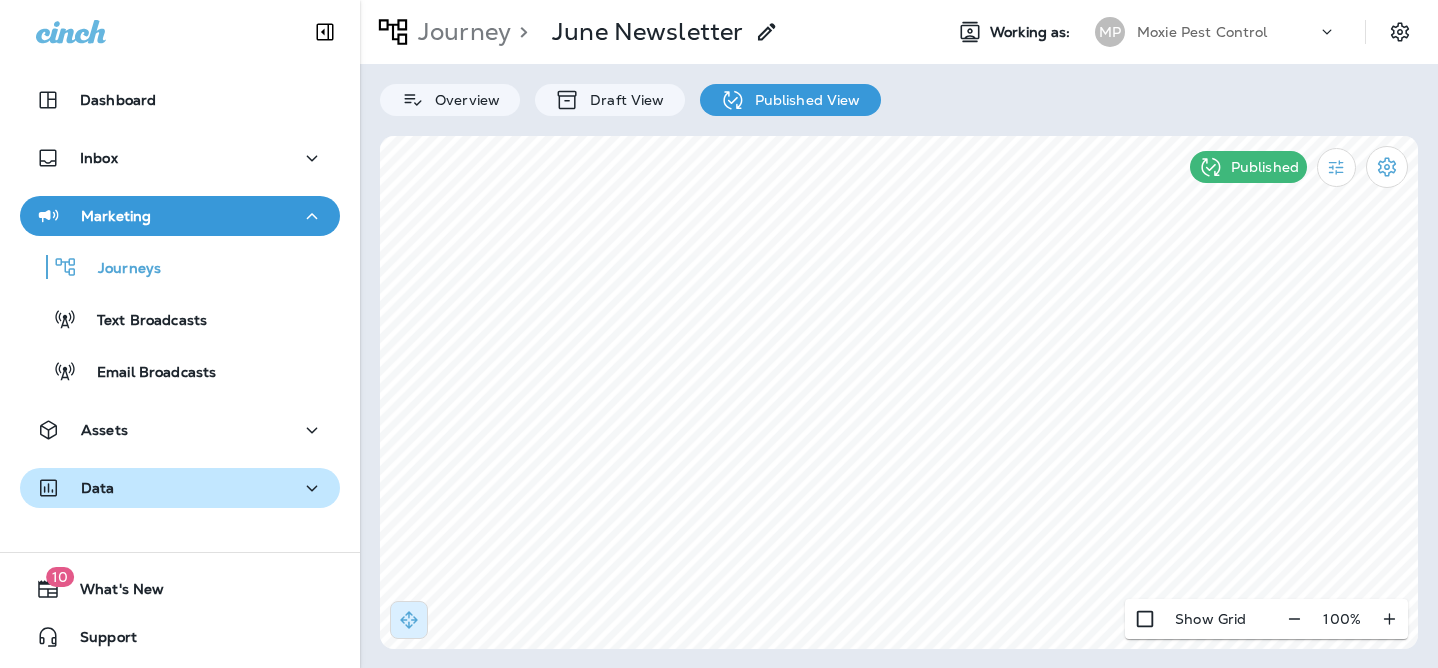 scroll, scrollTop: 0, scrollLeft: 0, axis: both 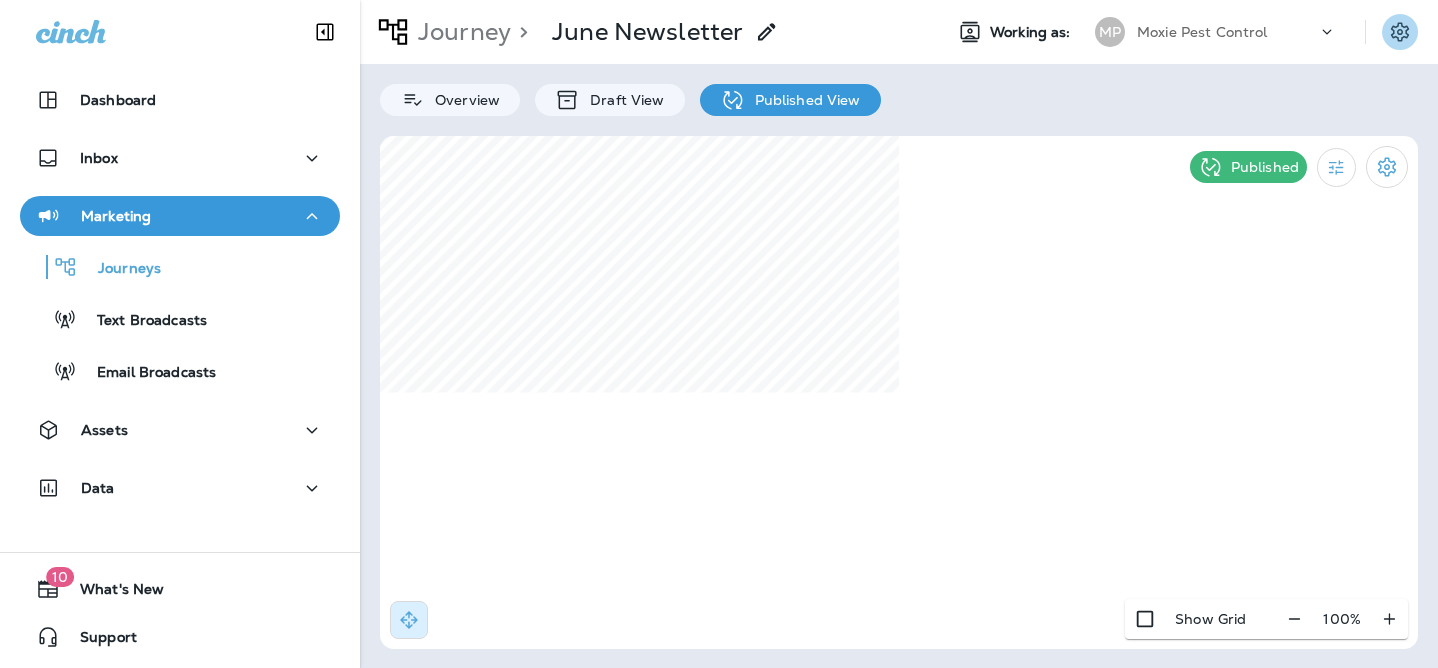 click 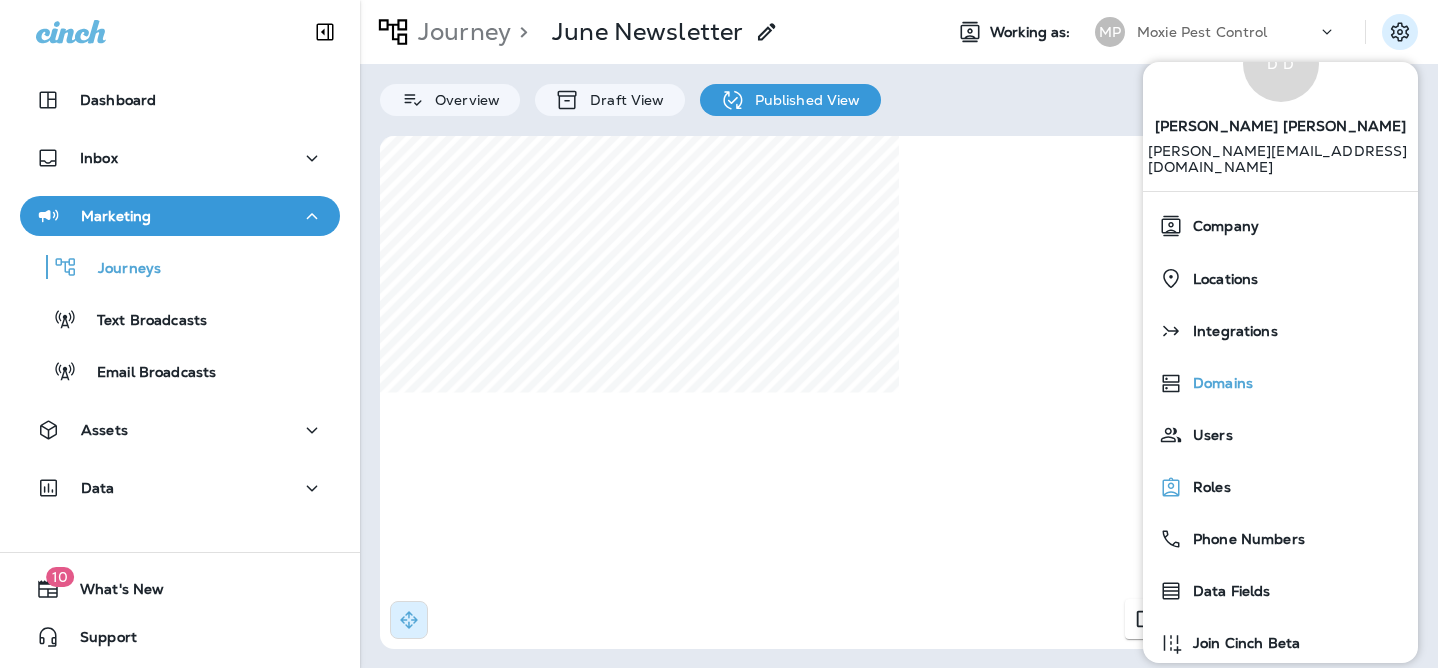scroll, scrollTop: 65, scrollLeft: 0, axis: vertical 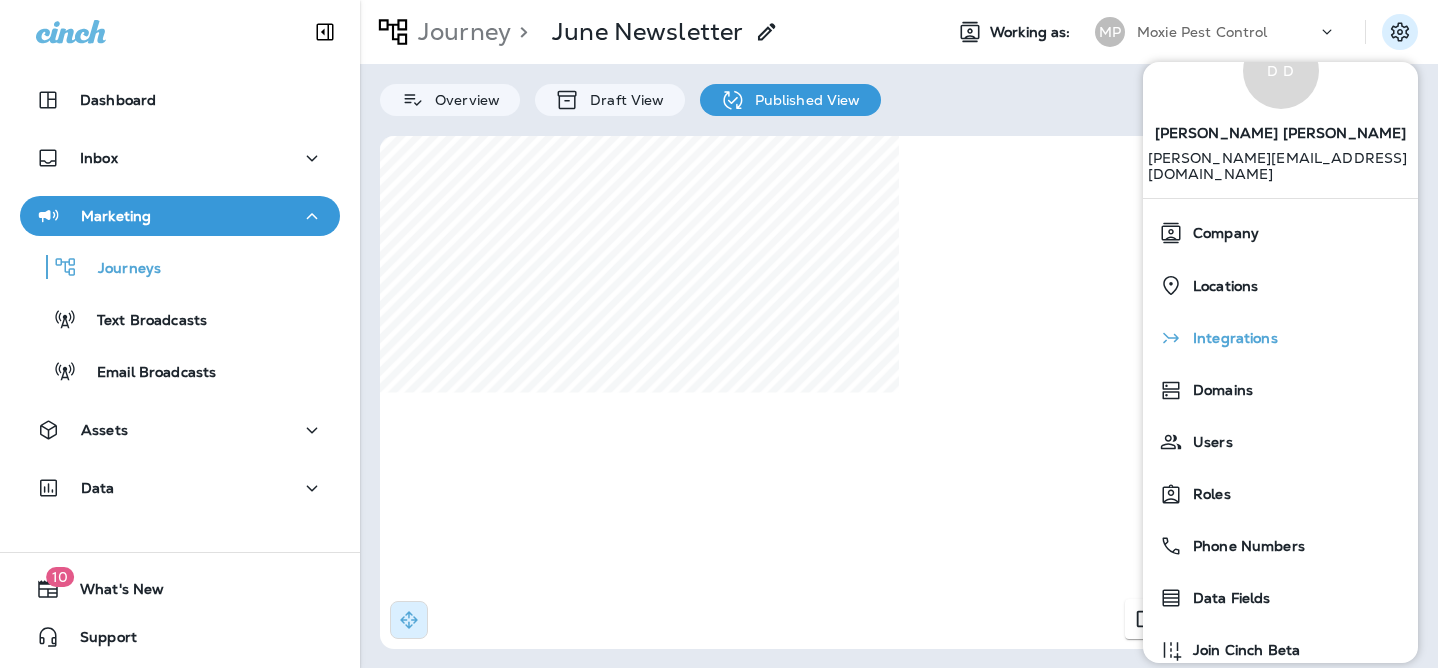 click on "Integrations" at bounding box center [1280, 338] 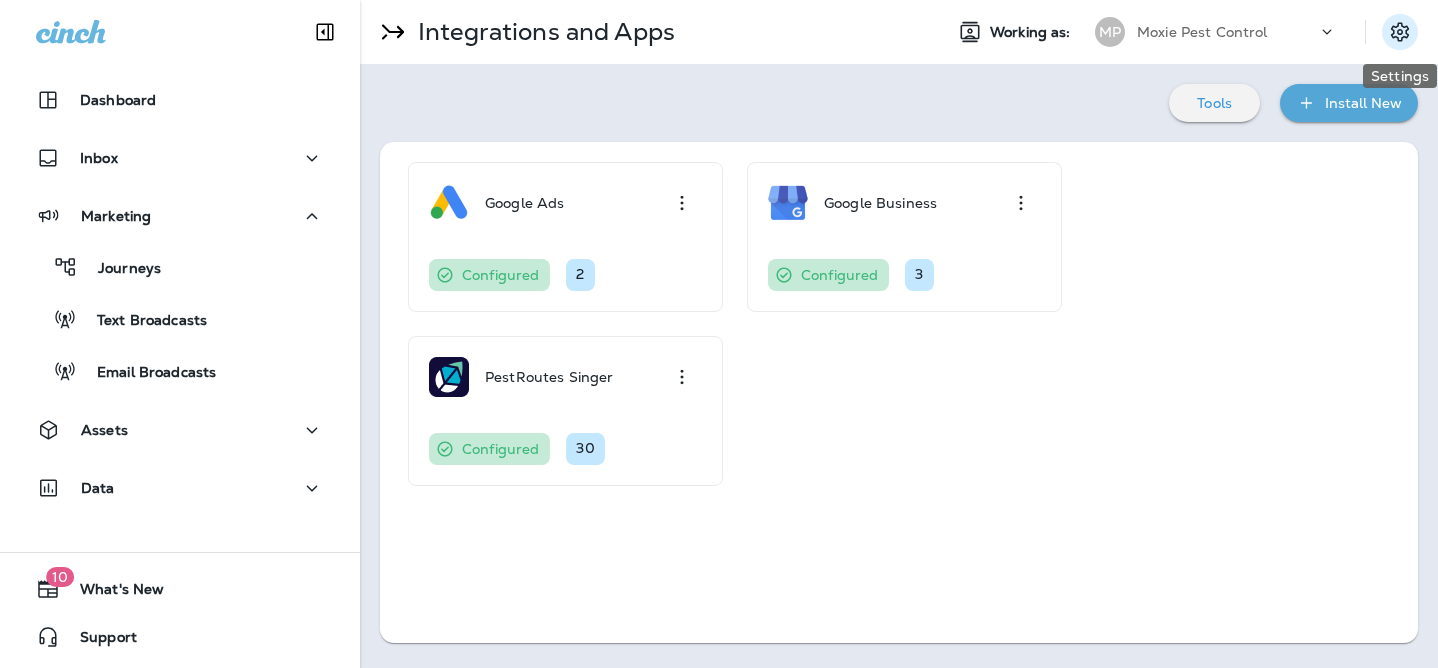 click 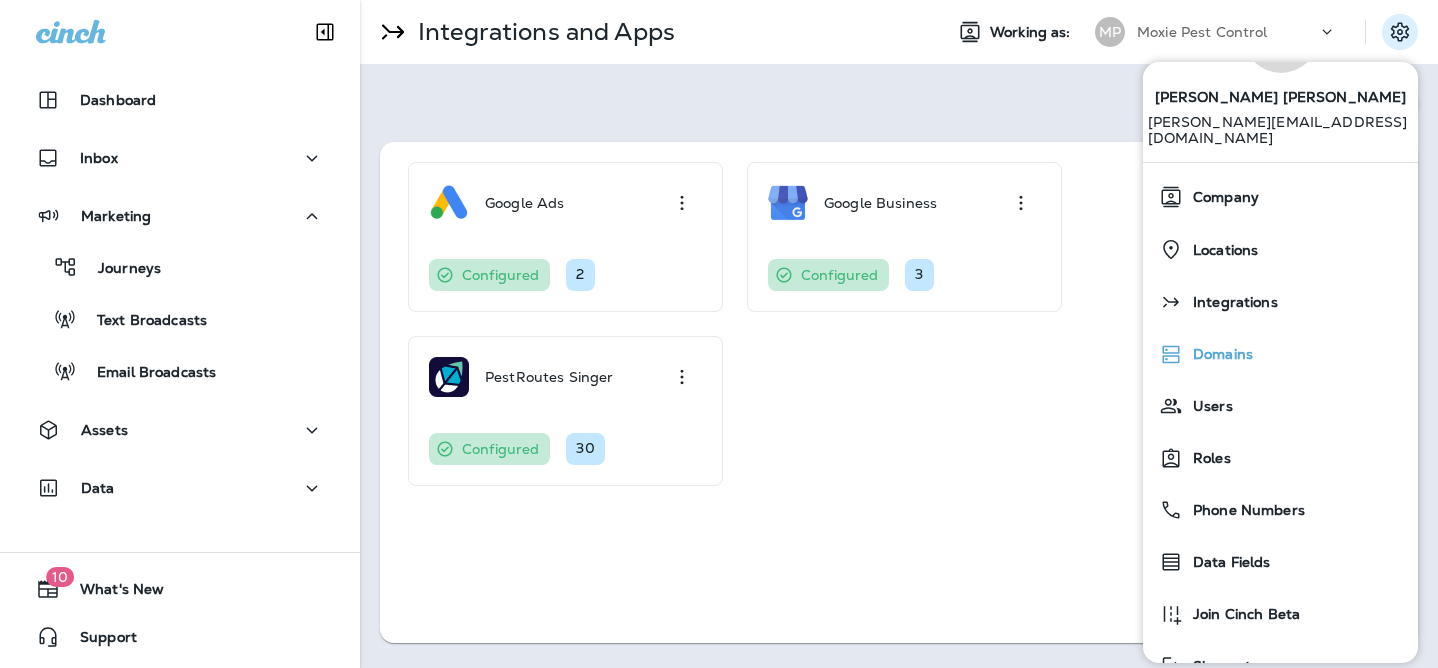 scroll, scrollTop: 130, scrollLeft: 0, axis: vertical 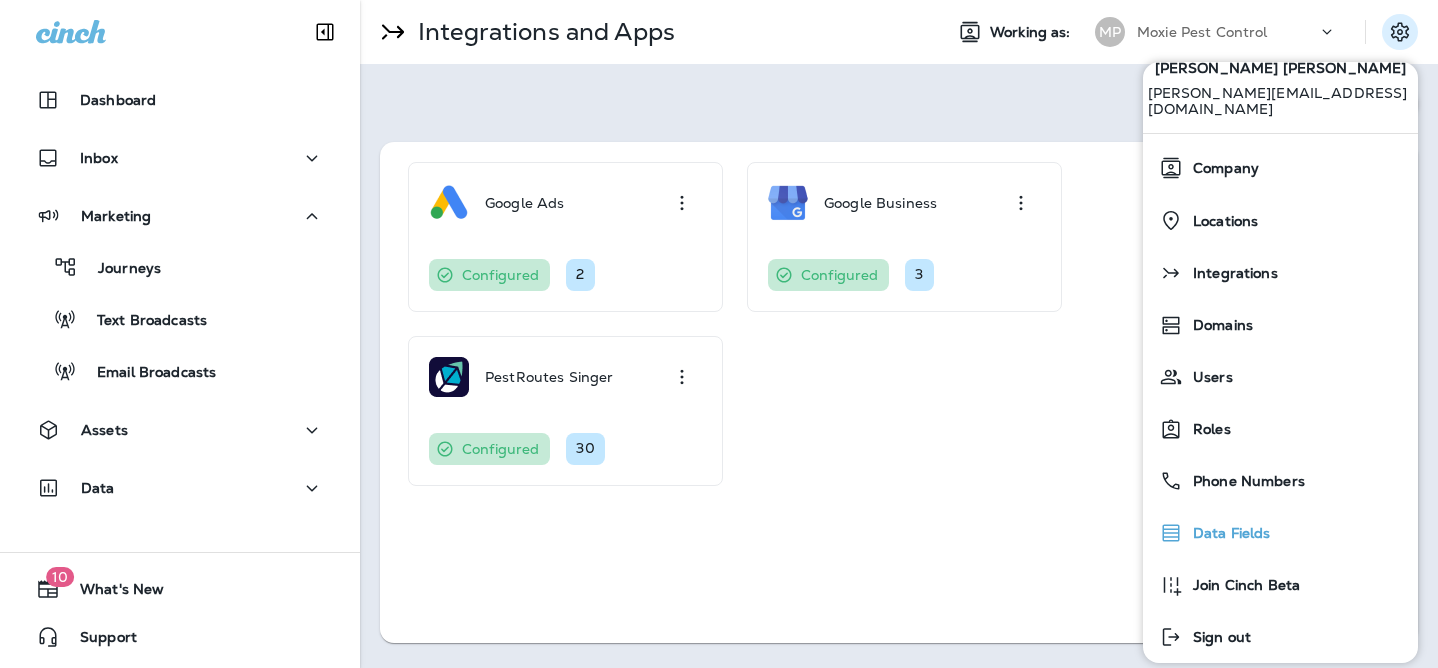 click on "Data Fields" at bounding box center (1280, 533) 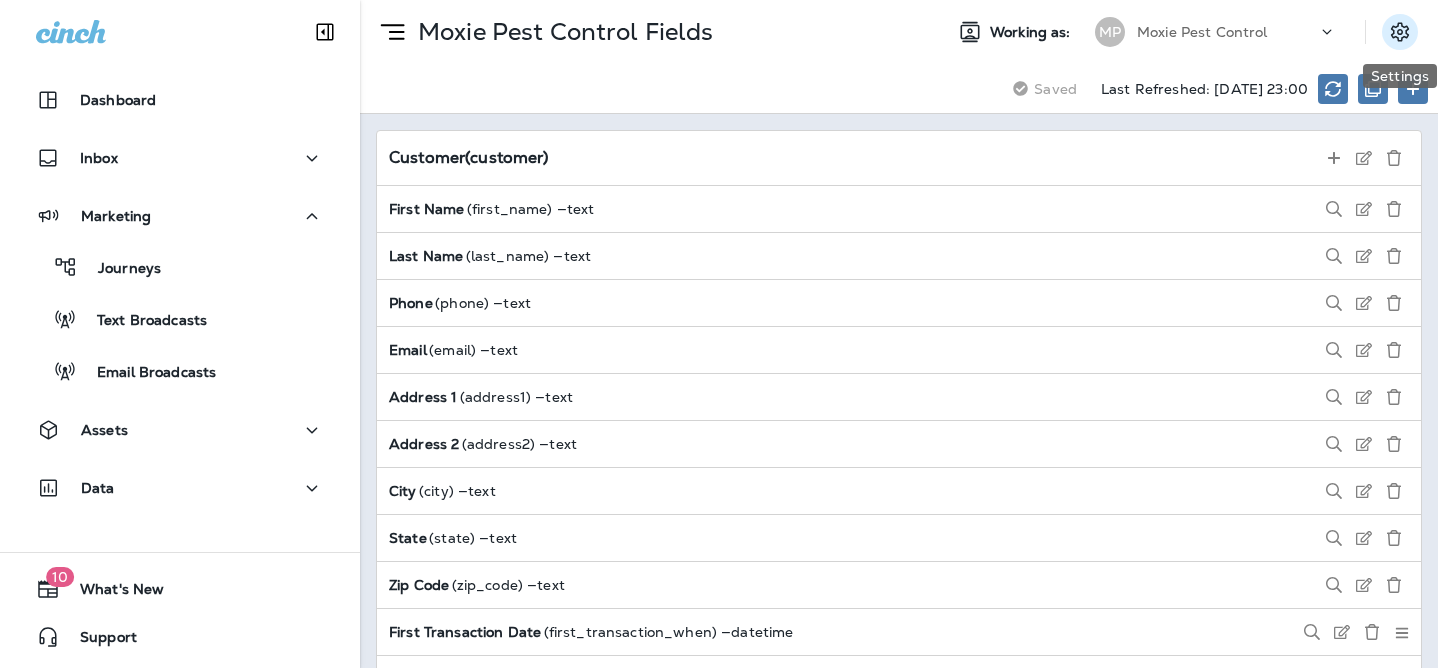 click 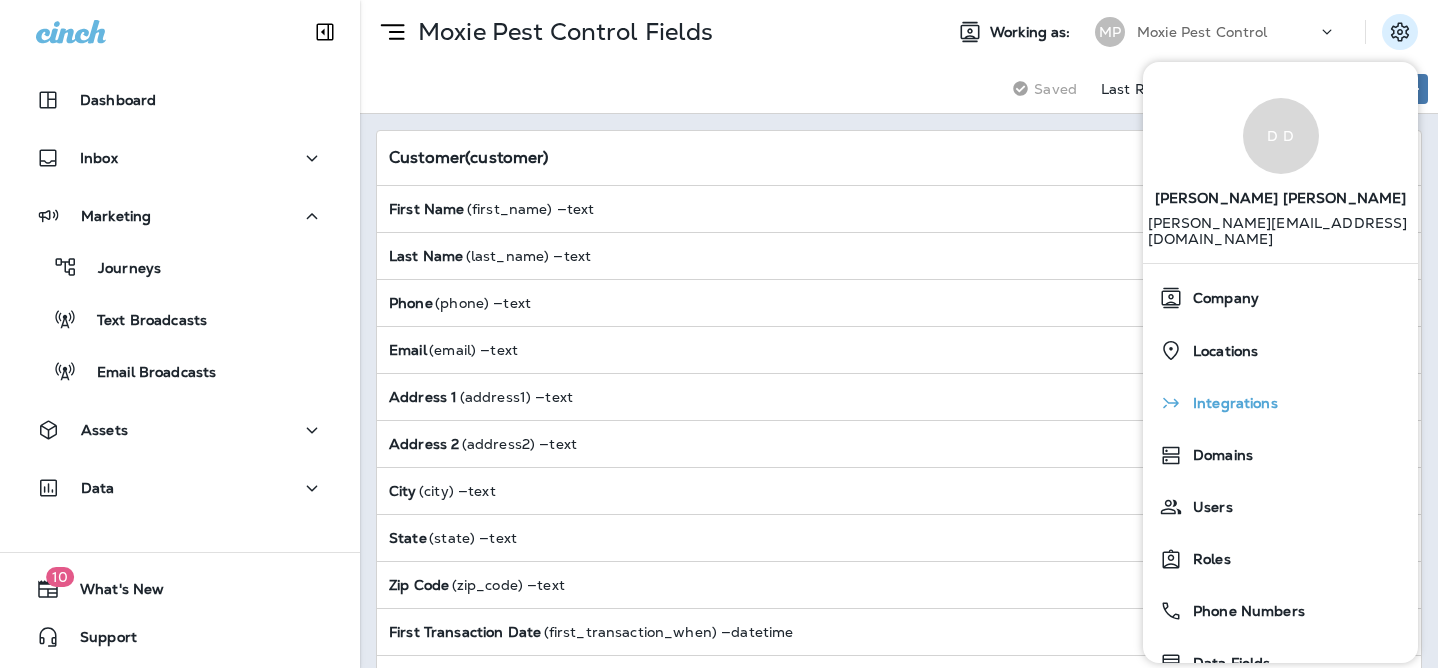 scroll, scrollTop: 31, scrollLeft: 0, axis: vertical 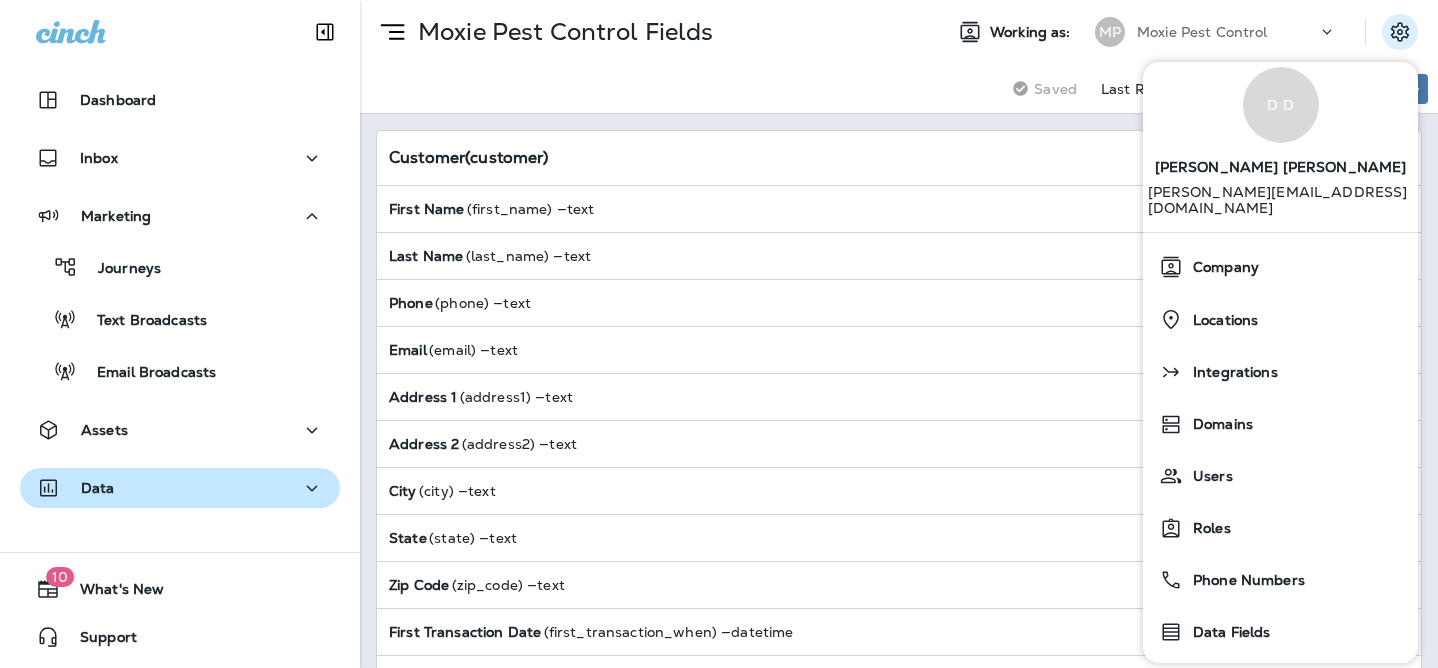 click on "Data" at bounding box center [180, 488] 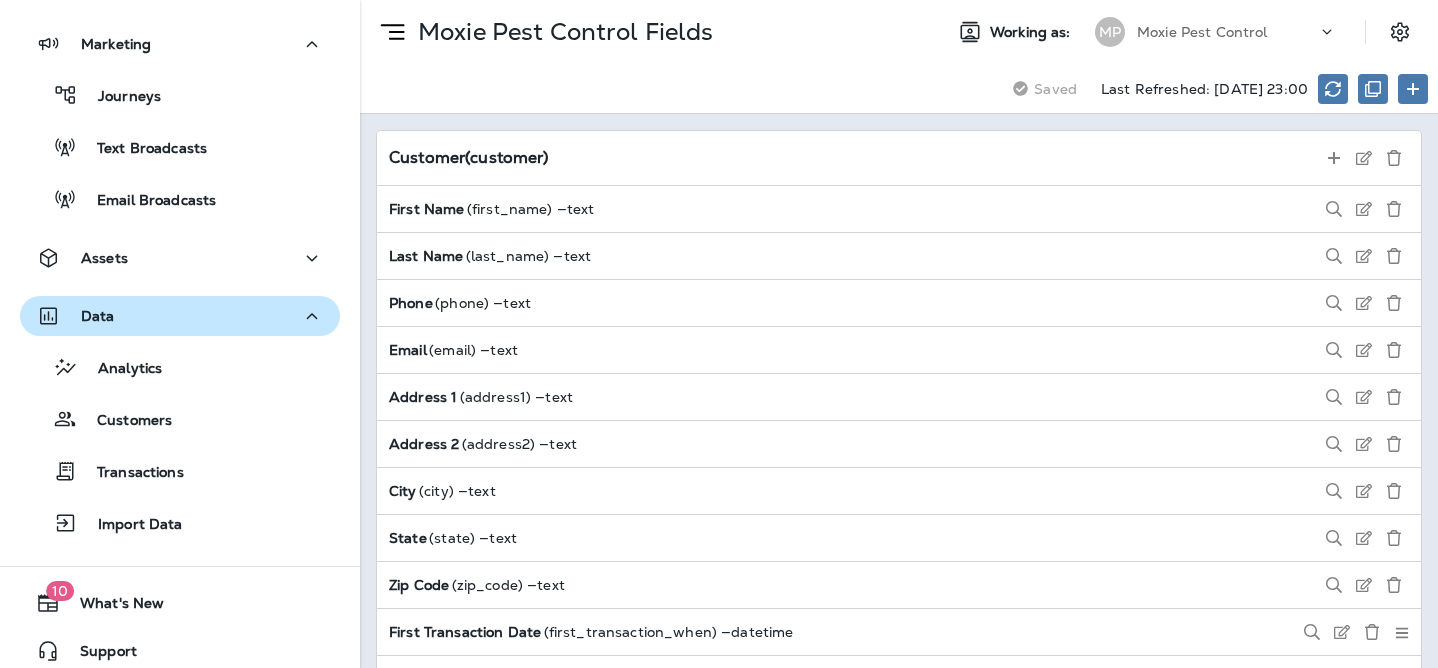 scroll, scrollTop: 174, scrollLeft: 0, axis: vertical 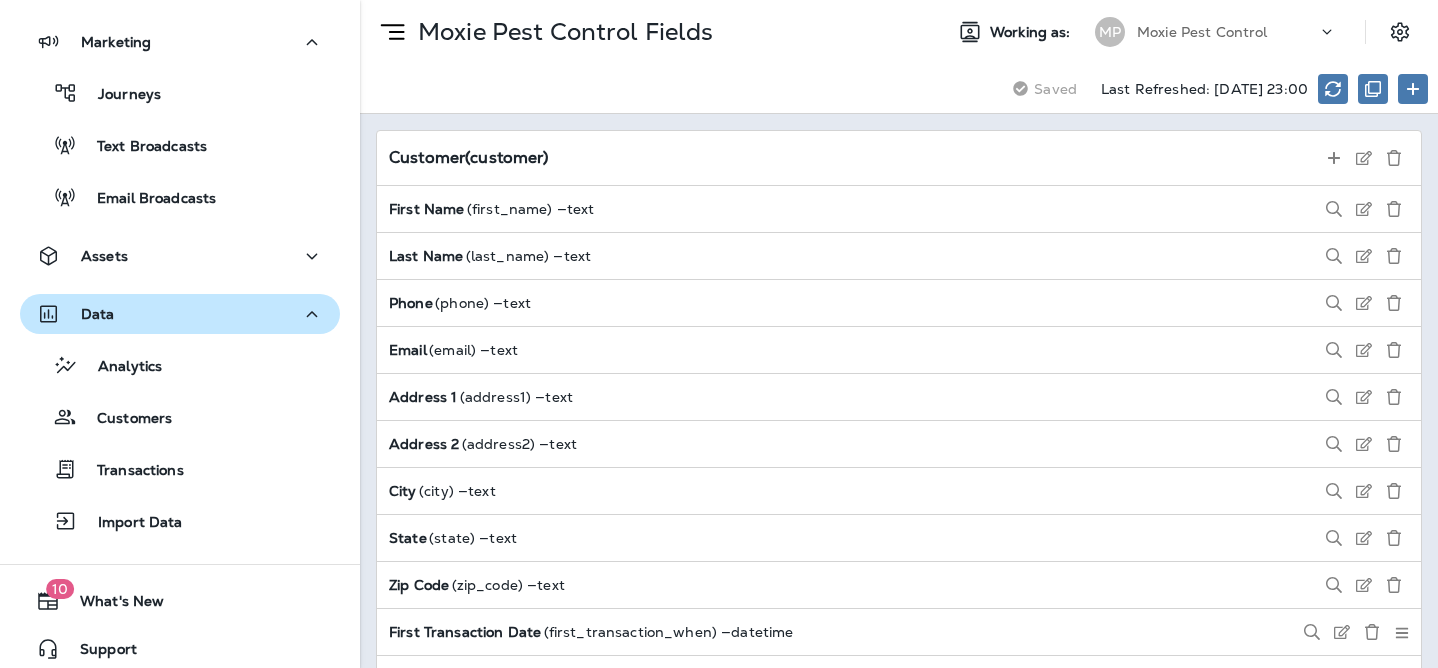 click on "Data" at bounding box center (180, 314) 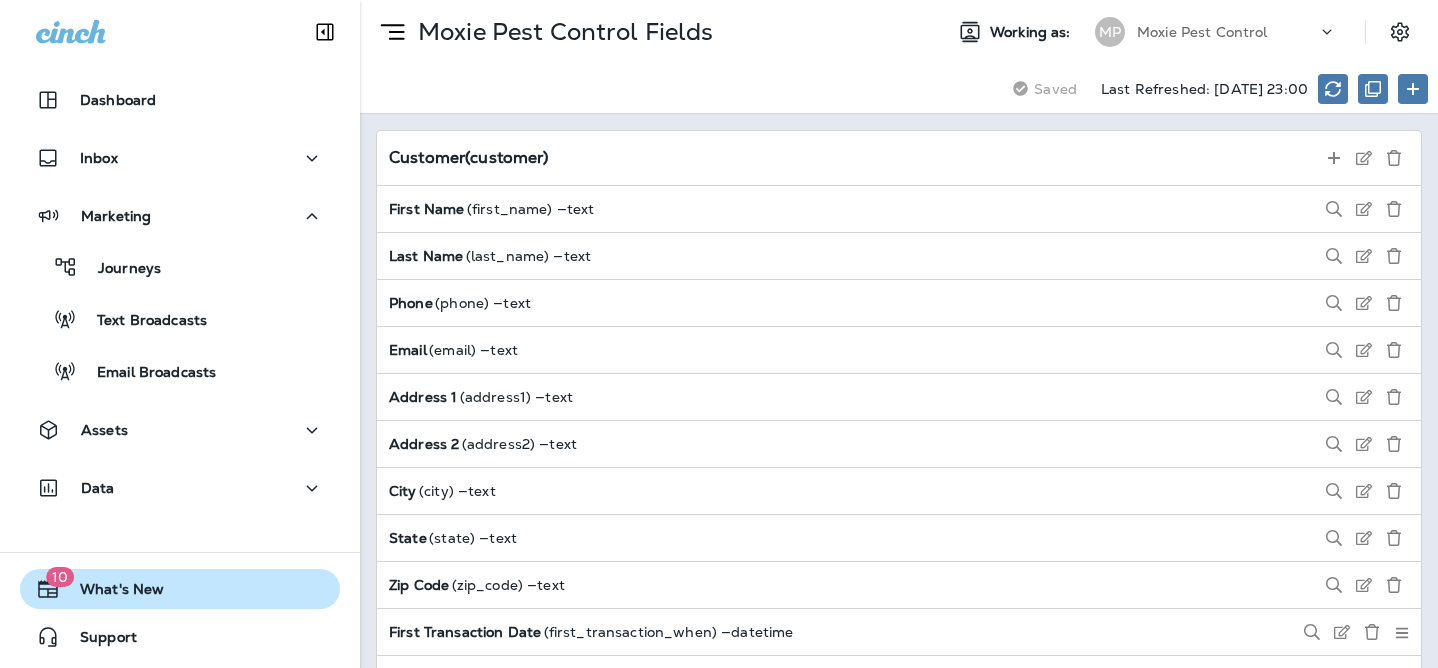 click on "10 What's New" at bounding box center (180, 589) 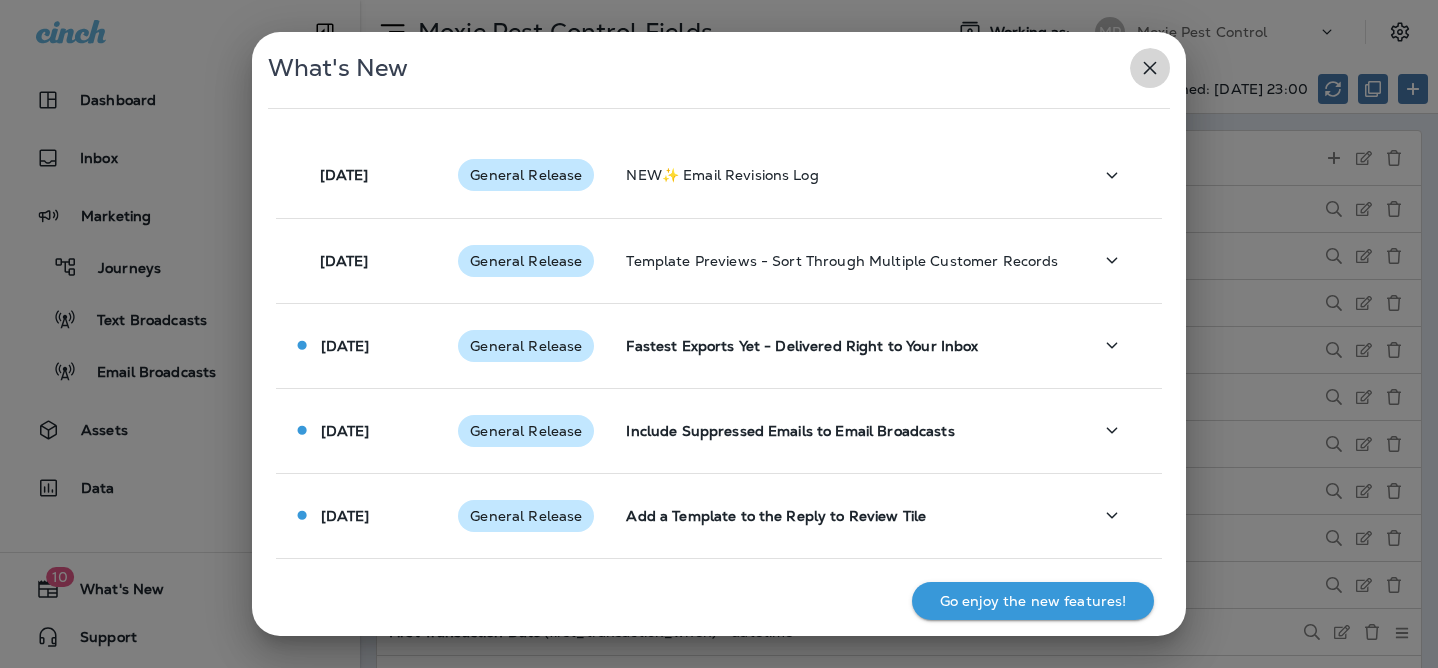 click 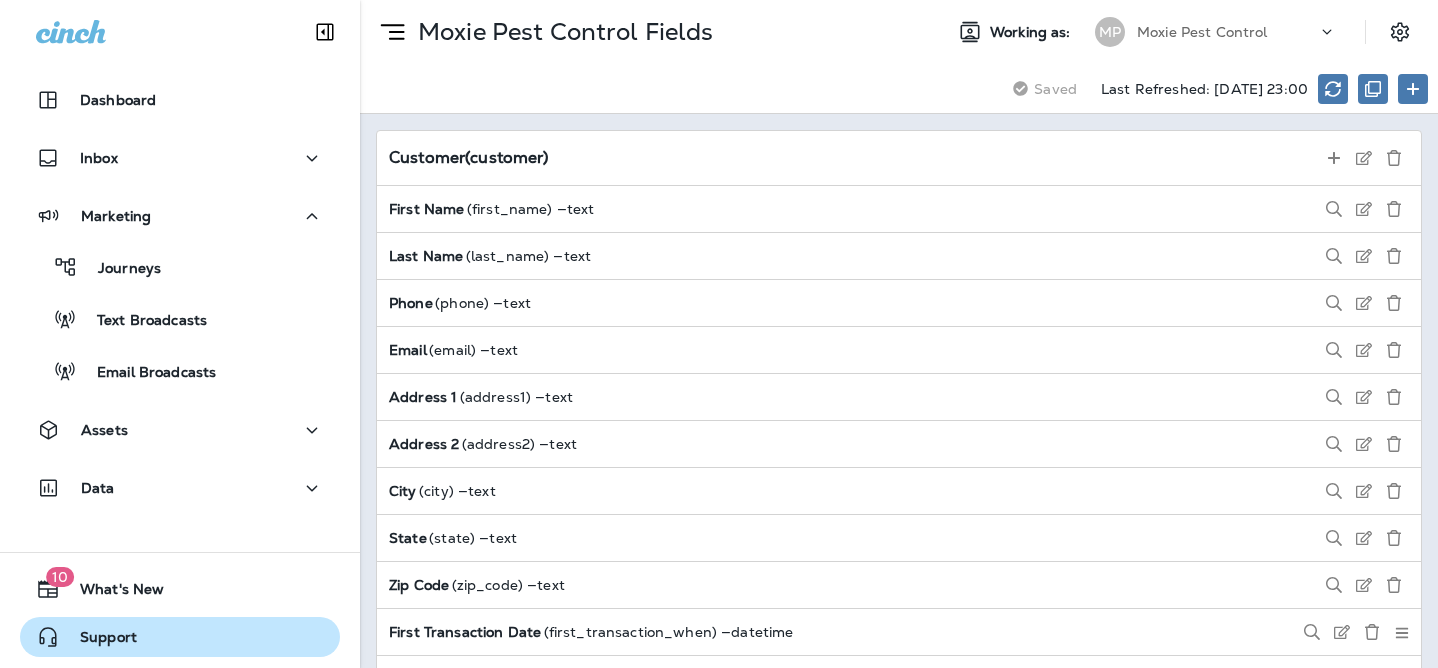 click on "Support" at bounding box center (180, 637) 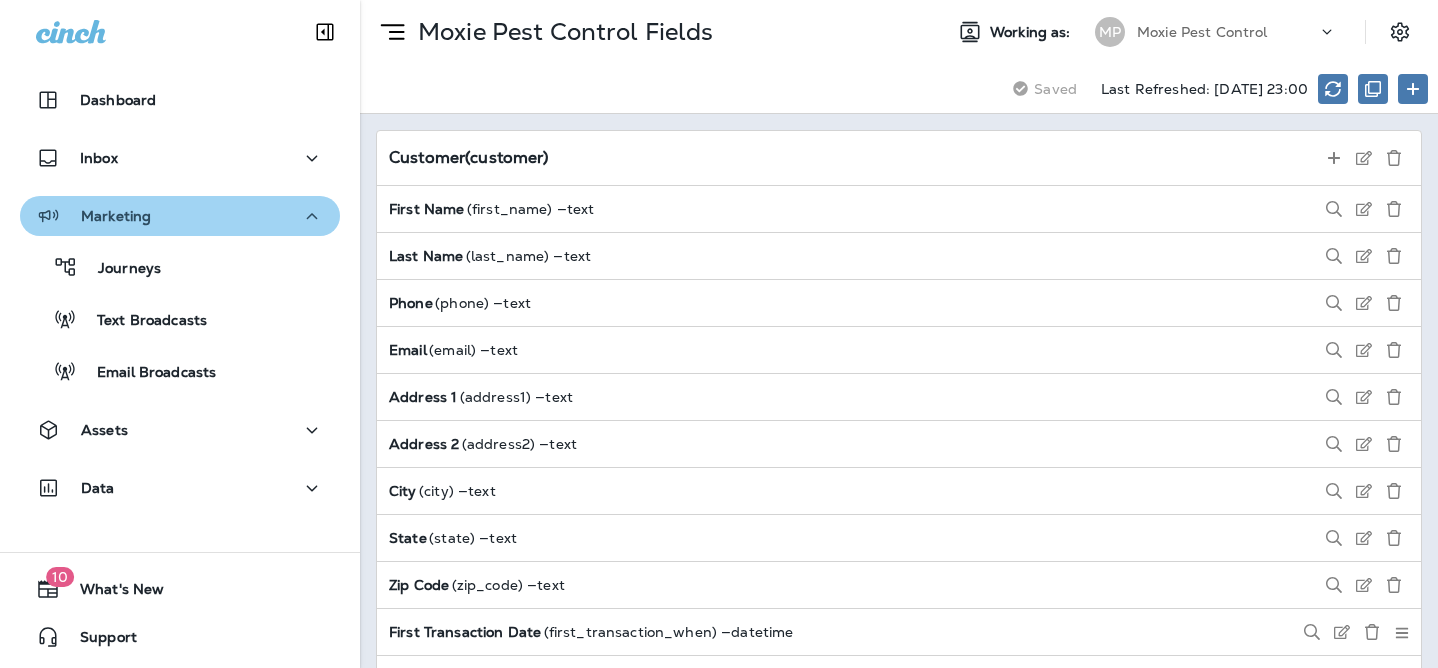 click on "Marketing" at bounding box center (180, 216) 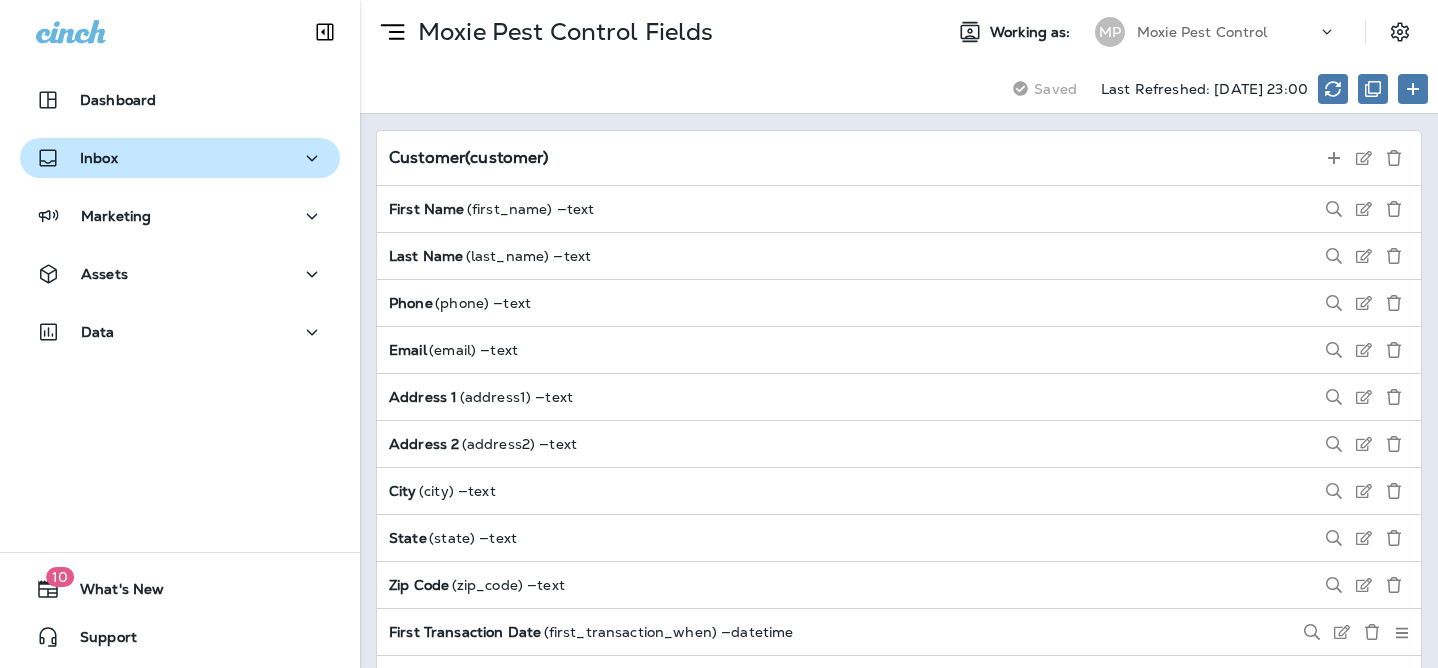 click on "Inbox" at bounding box center [180, 158] 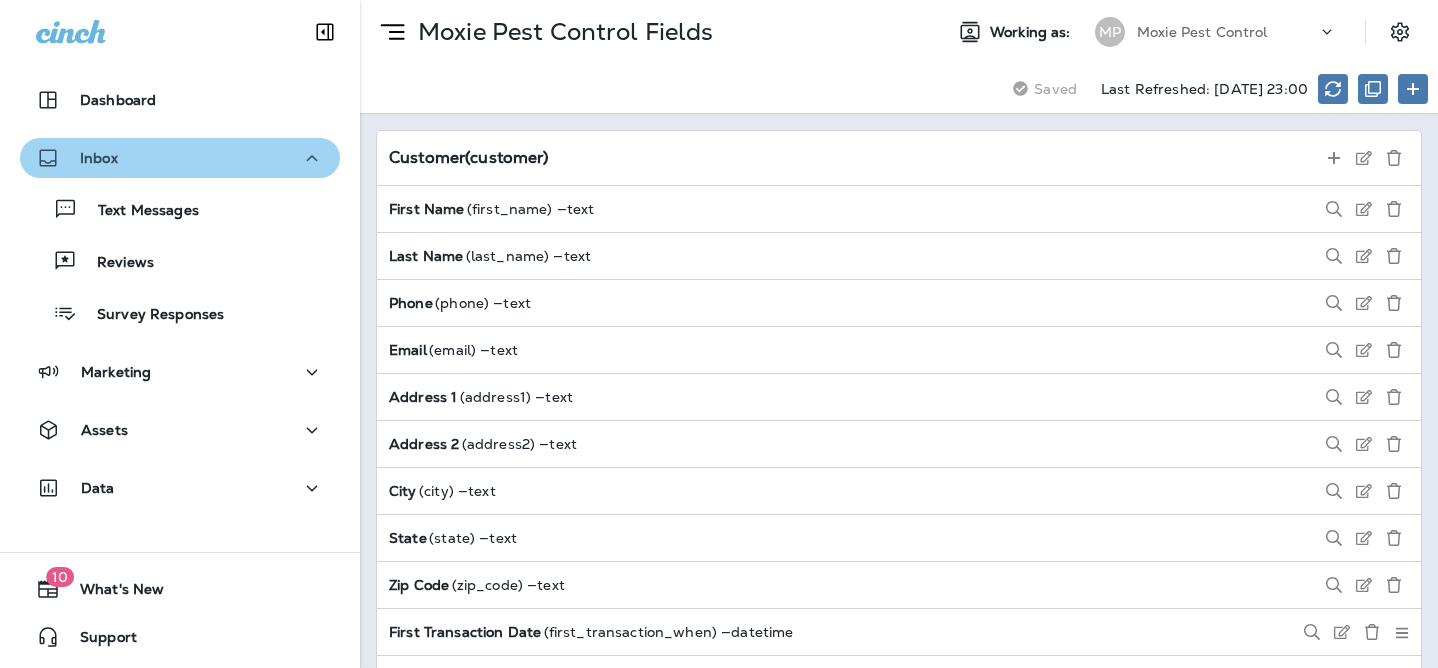 click on "Inbox" at bounding box center [180, 158] 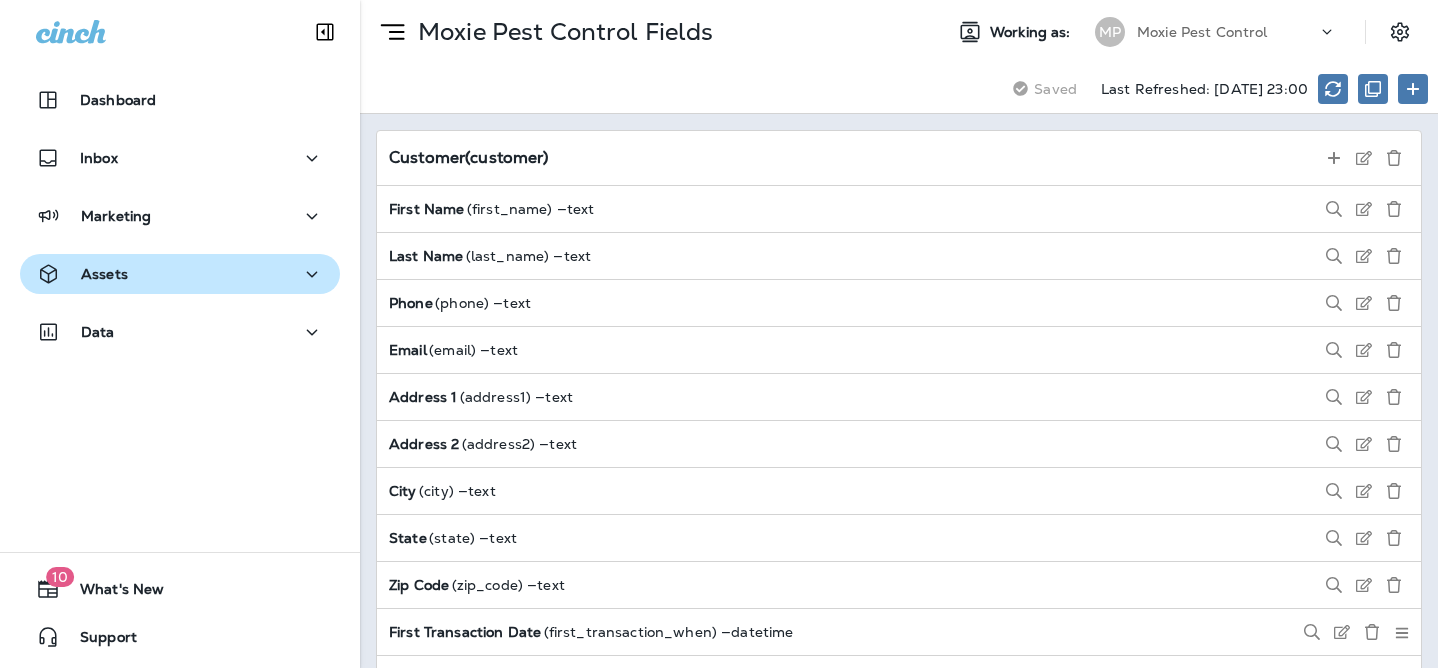 click on "Assets" at bounding box center [180, 274] 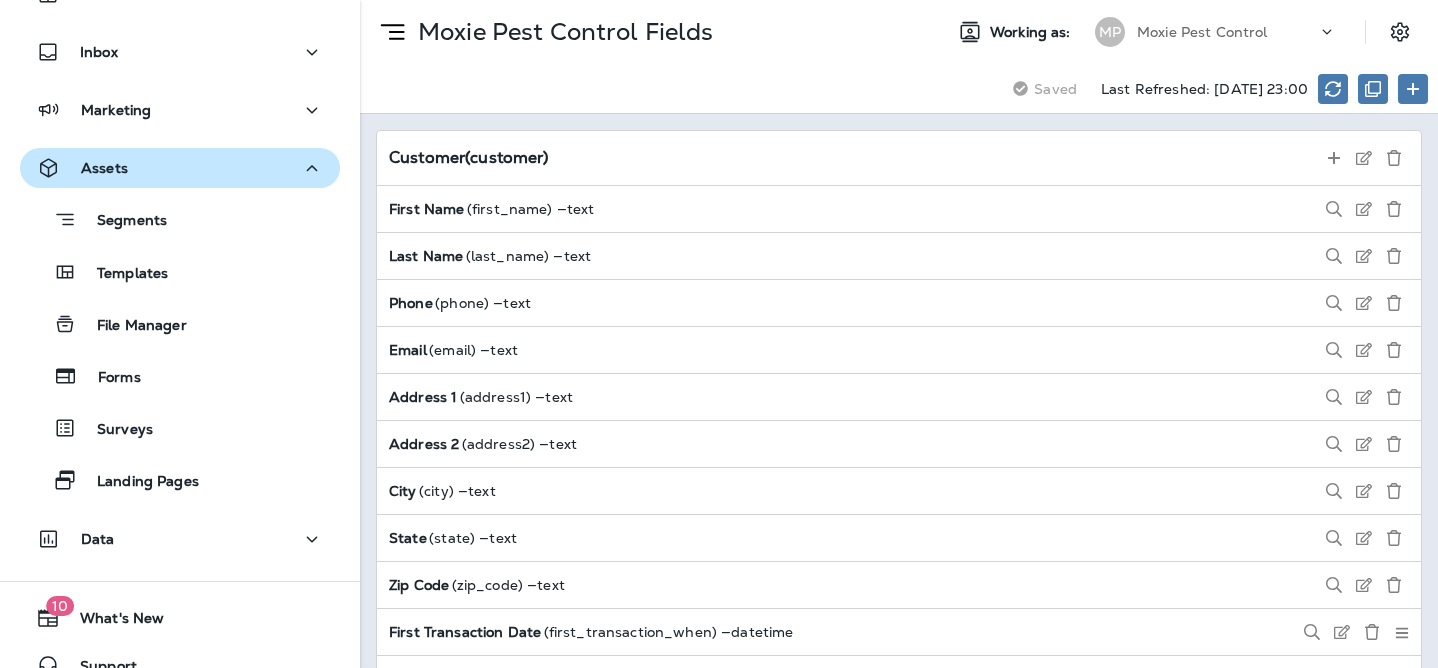 scroll, scrollTop: 0, scrollLeft: 0, axis: both 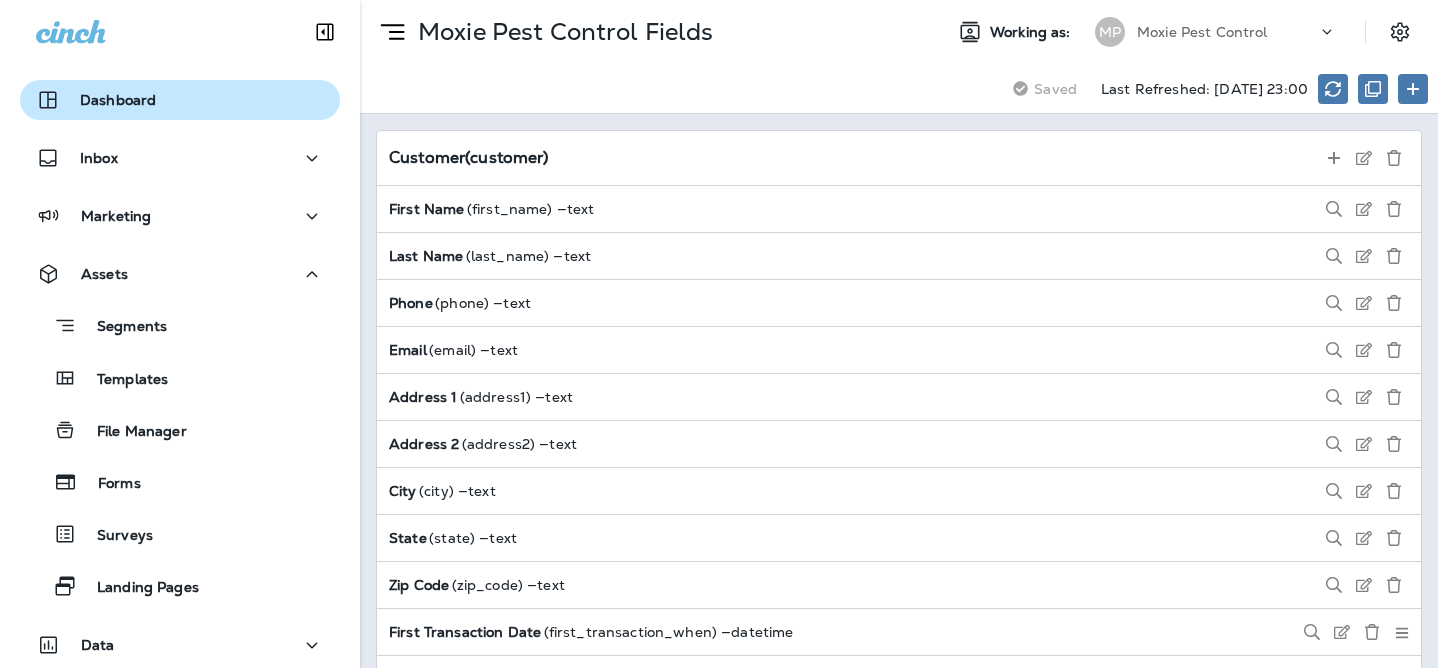 click on "Dashboard" at bounding box center (180, 100) 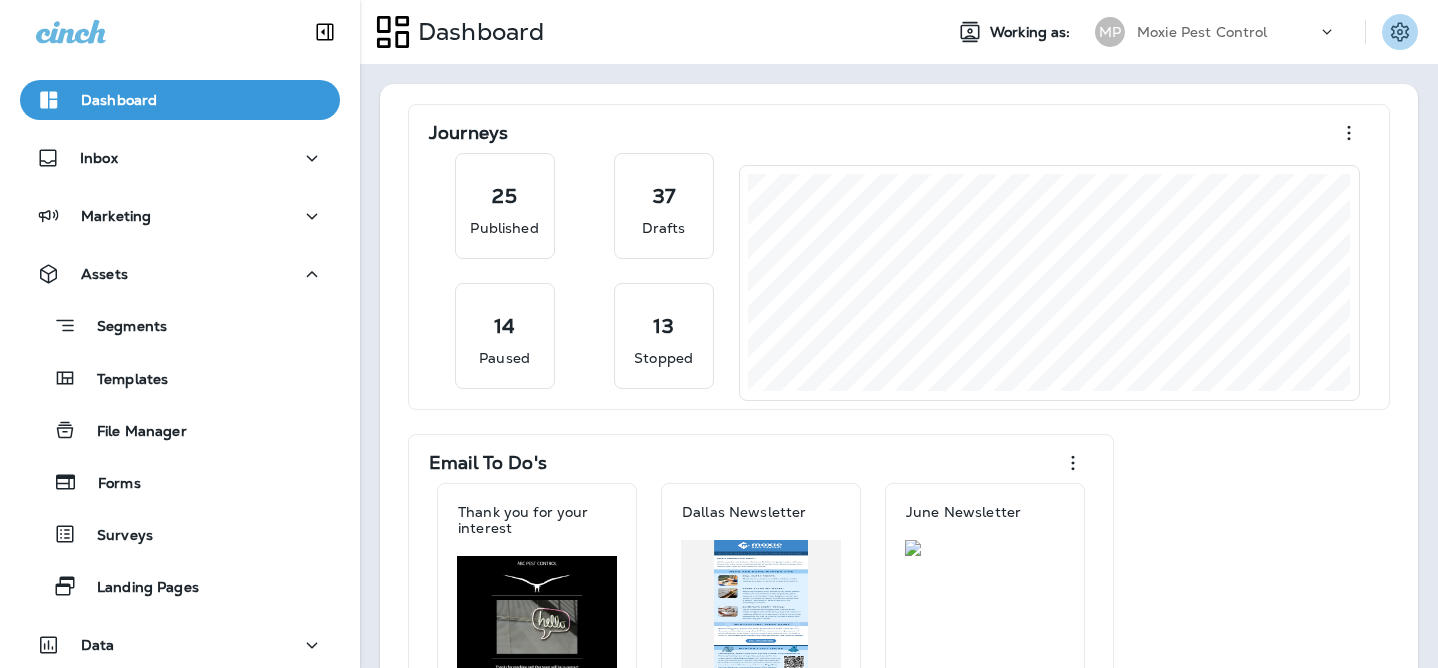 click 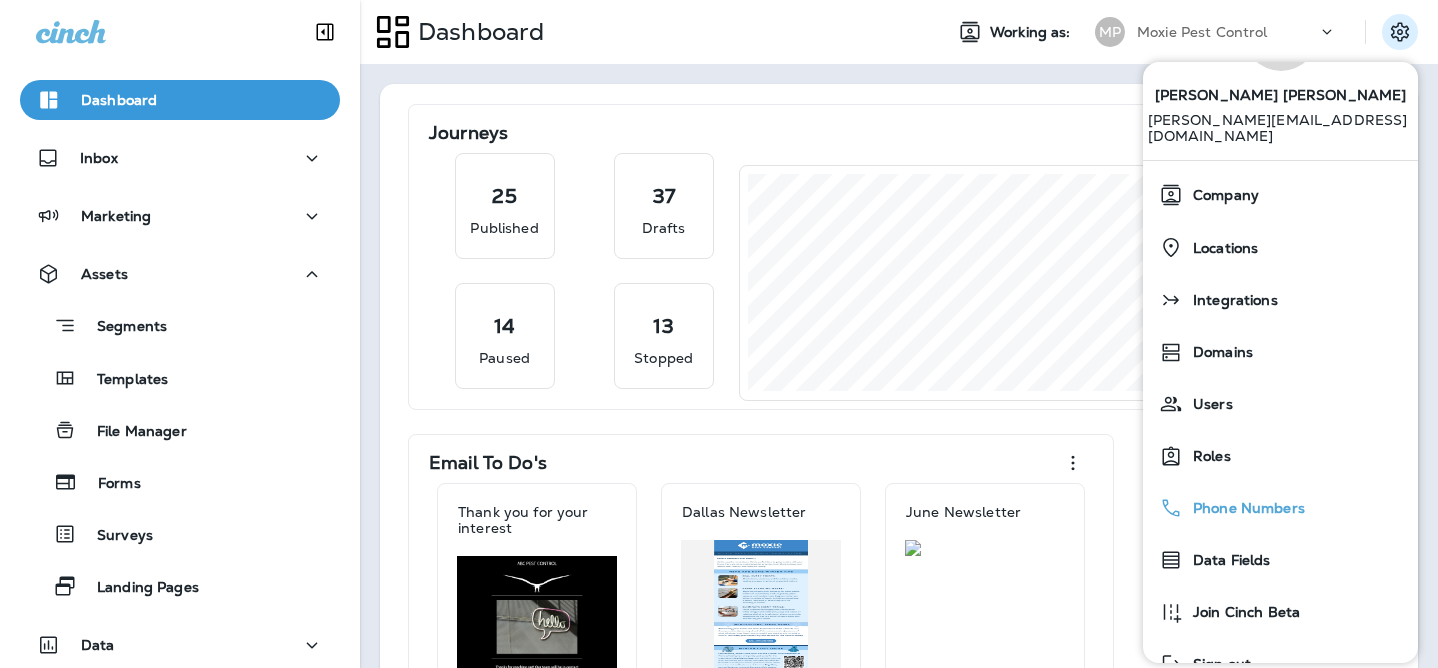 scroll, scrollTop: 130, scrollLeft: 0, axis: vertical 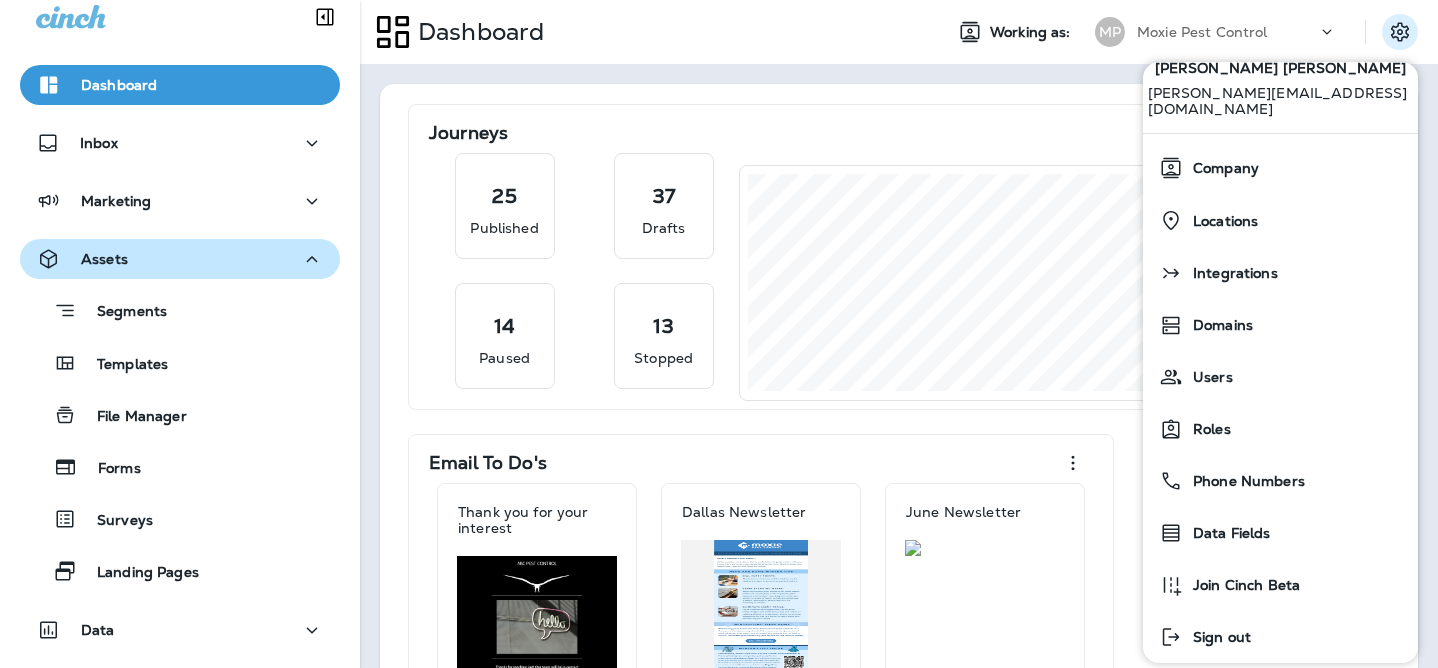 click on "Assets" at bounding box center [180, 259] 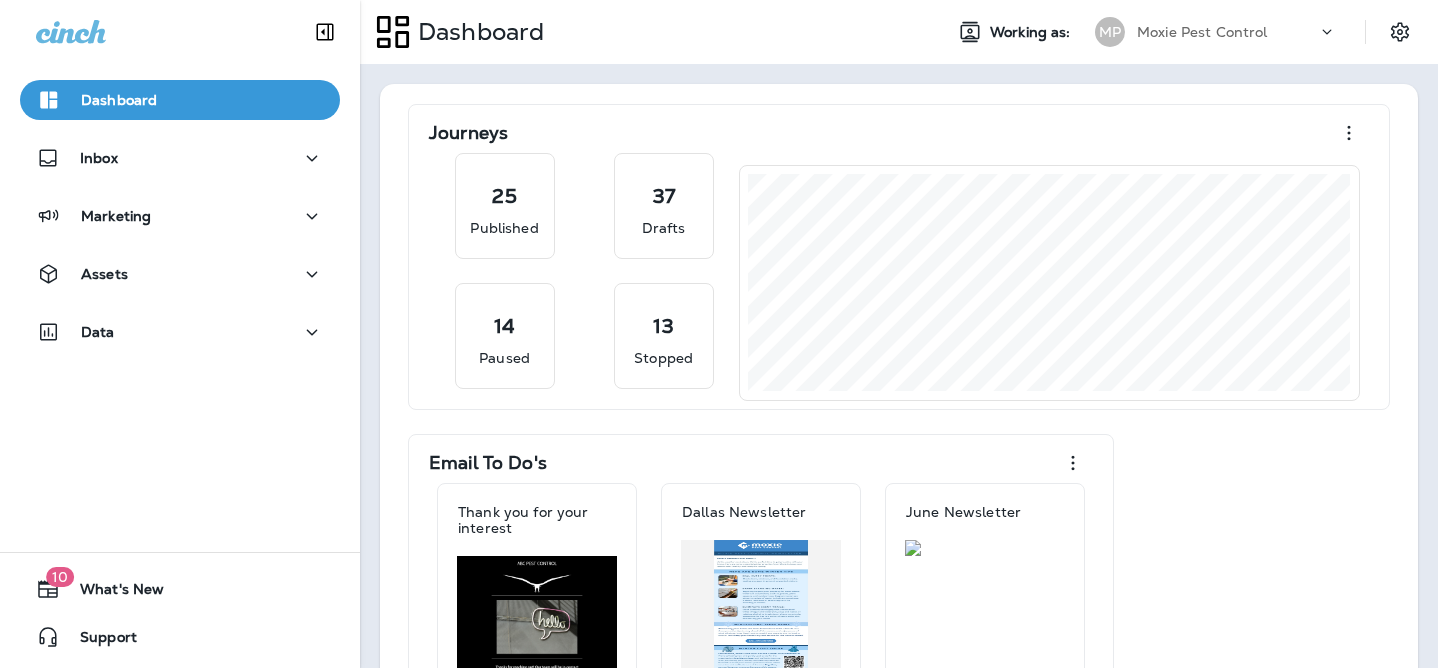 click on "MP Moxie Pest Control" at bounding box center [1216, 32] 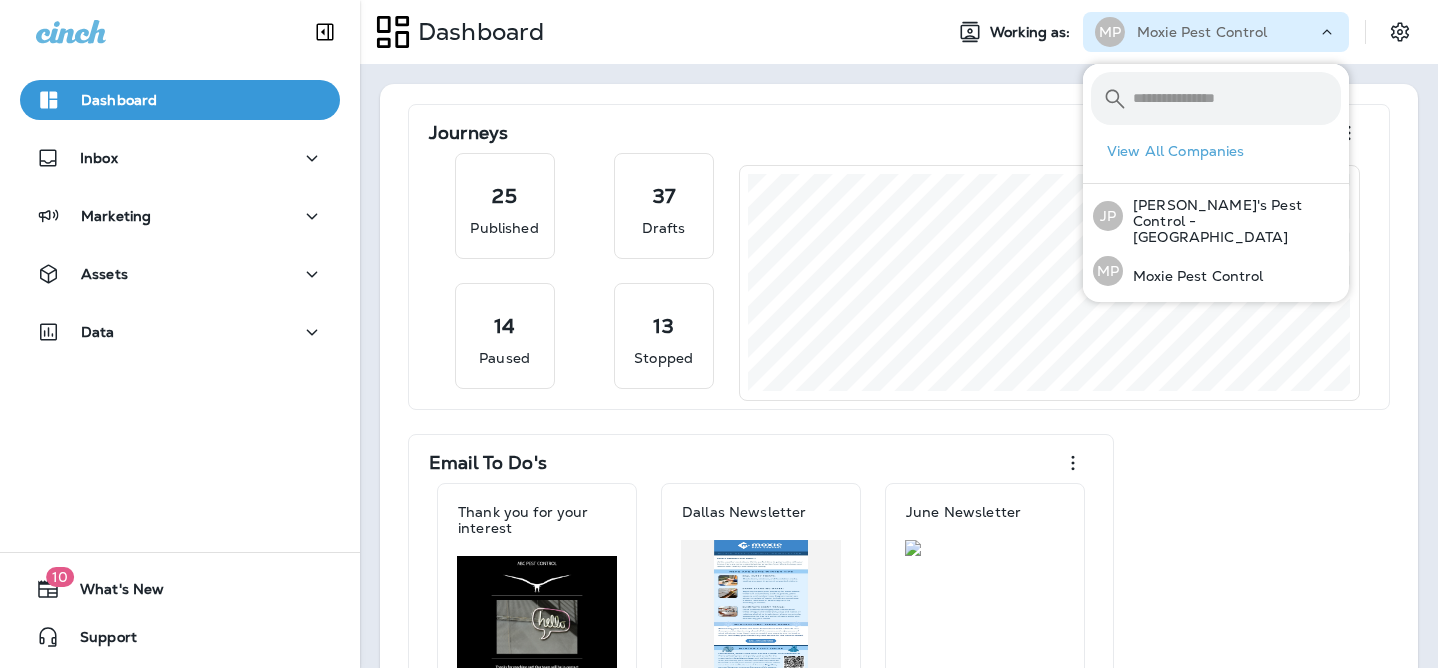 click on "Moxie Pest Control" at bounding box center (1202, 32) 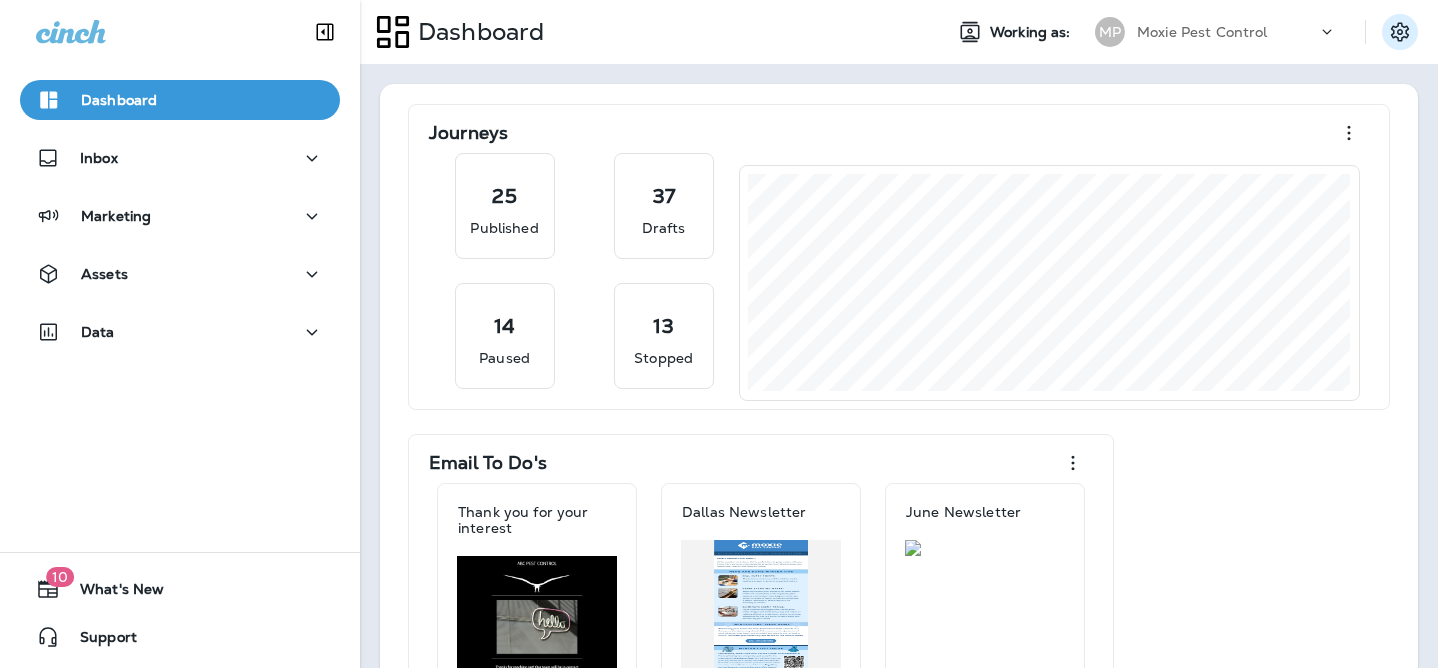 click 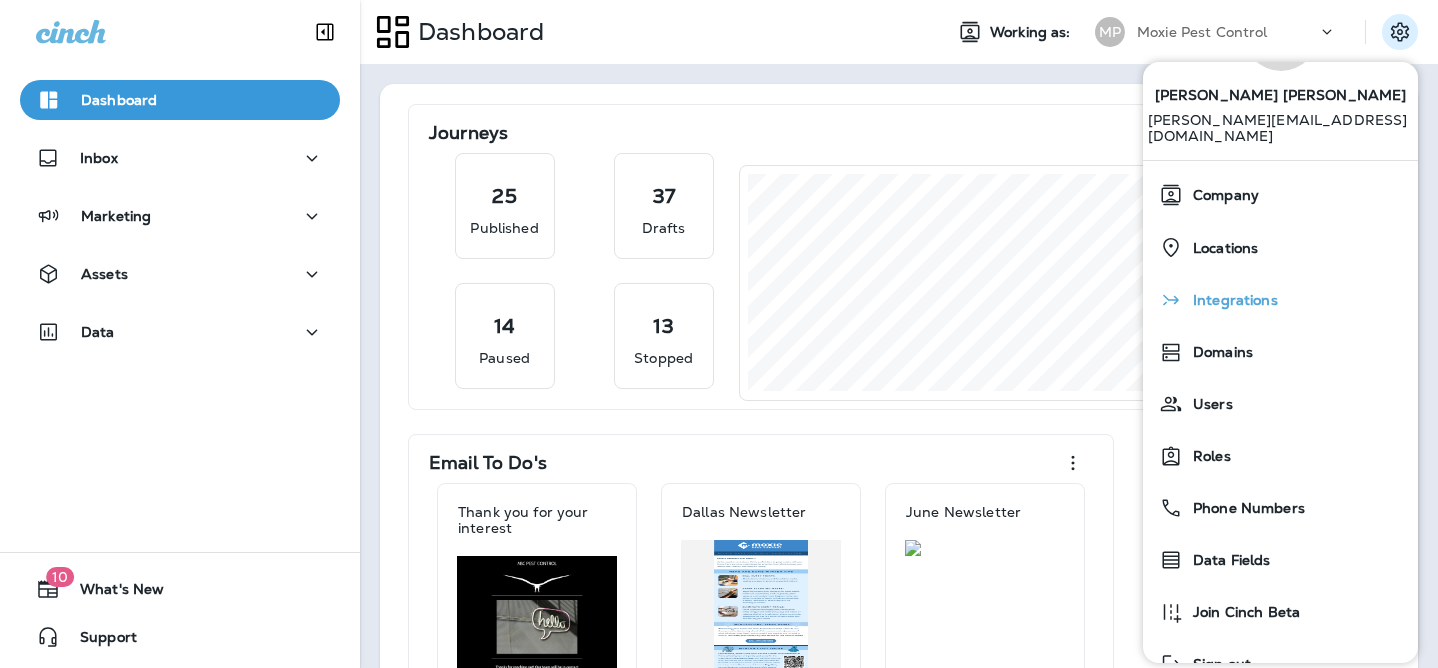 scroll, scrollTop: 74, scrollLeft: 0, axis: vertical 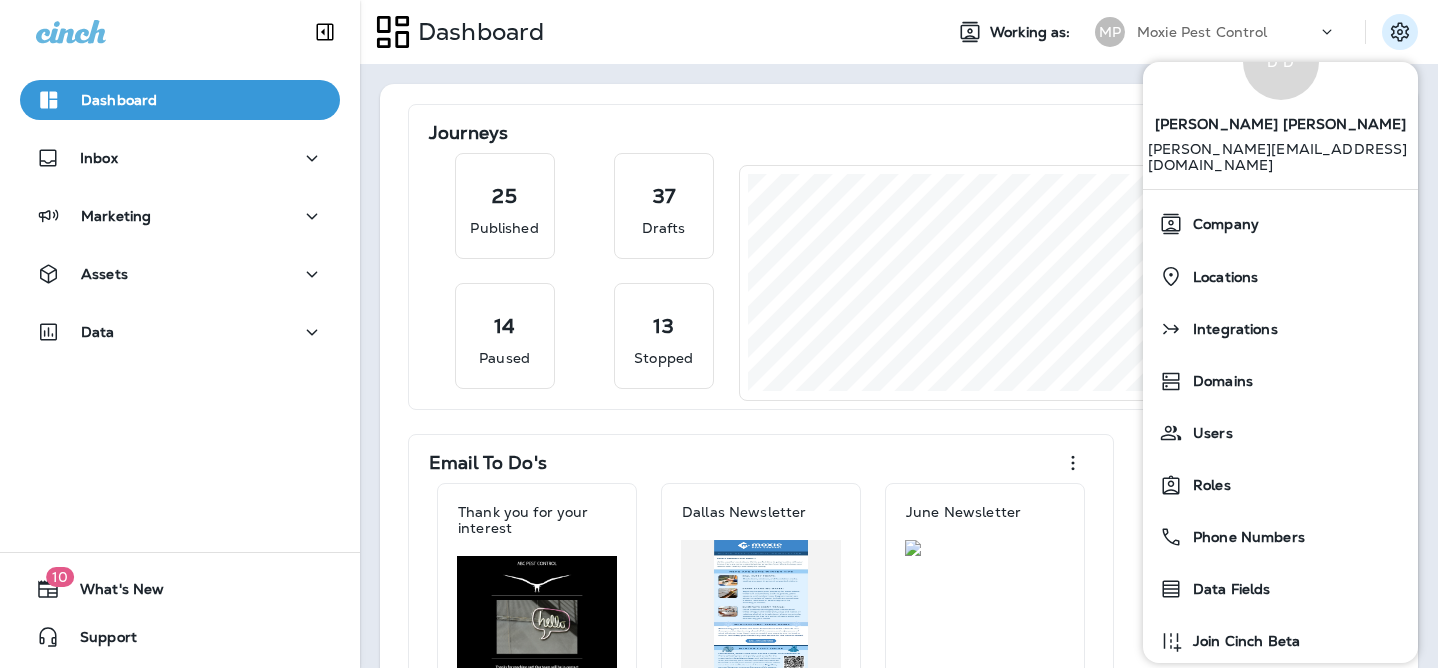 click on "[PERSON_NAME][EMAIL_ADDRESS][DOMAIN_NAME]" at bounding box center [1281, 165] 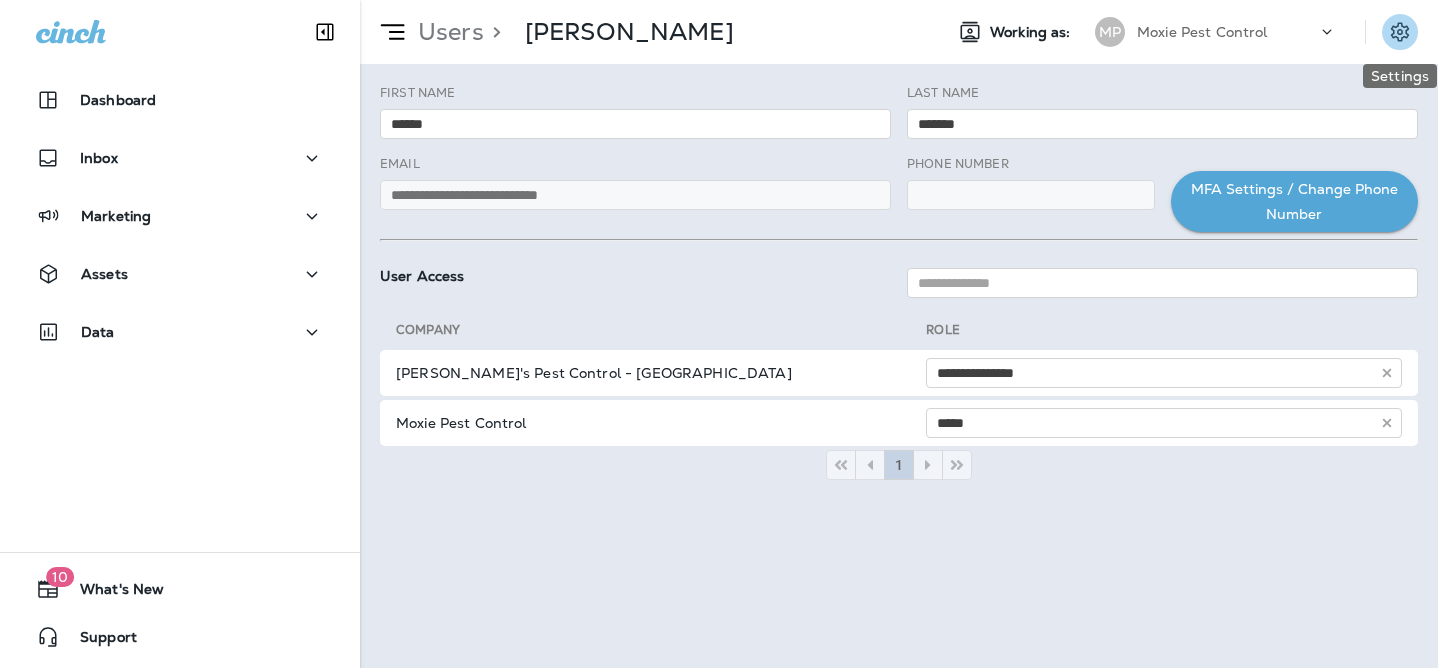 click at bounding box center (1400, 32) 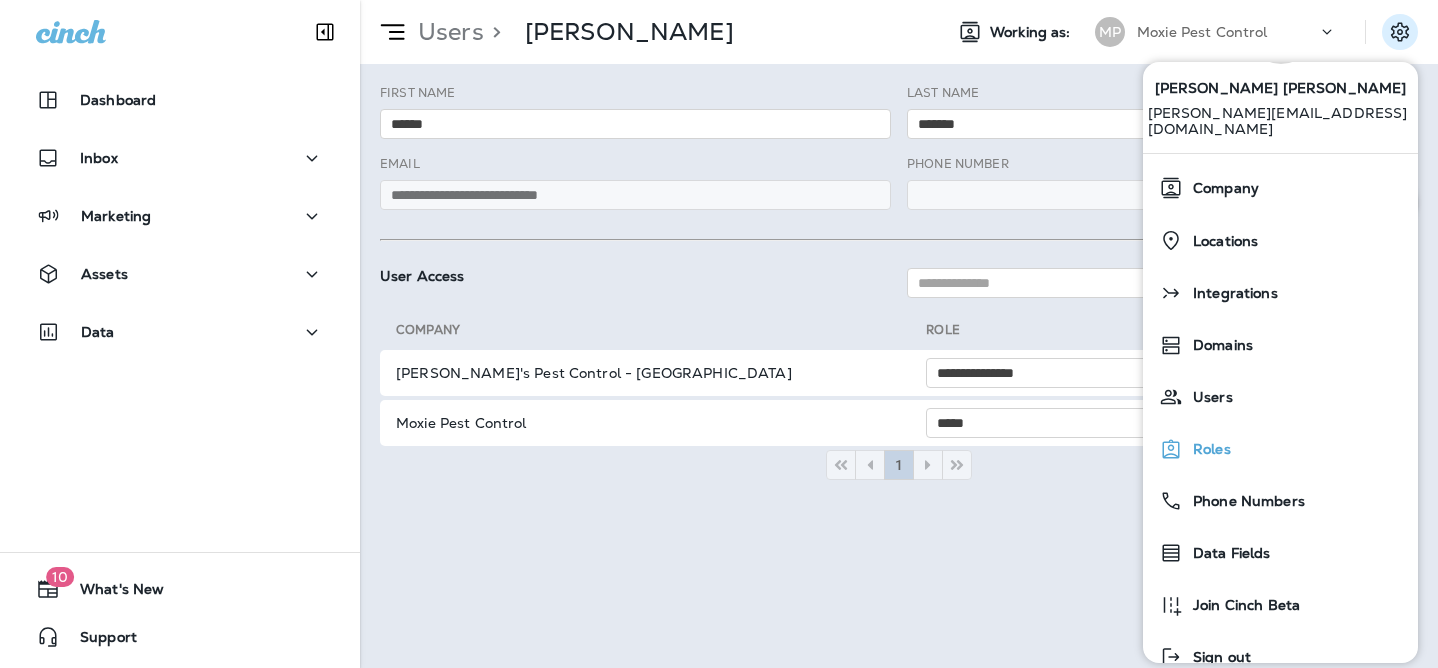 scroll, scrollTop: 124, scrollLeft: 0, axis: vertical 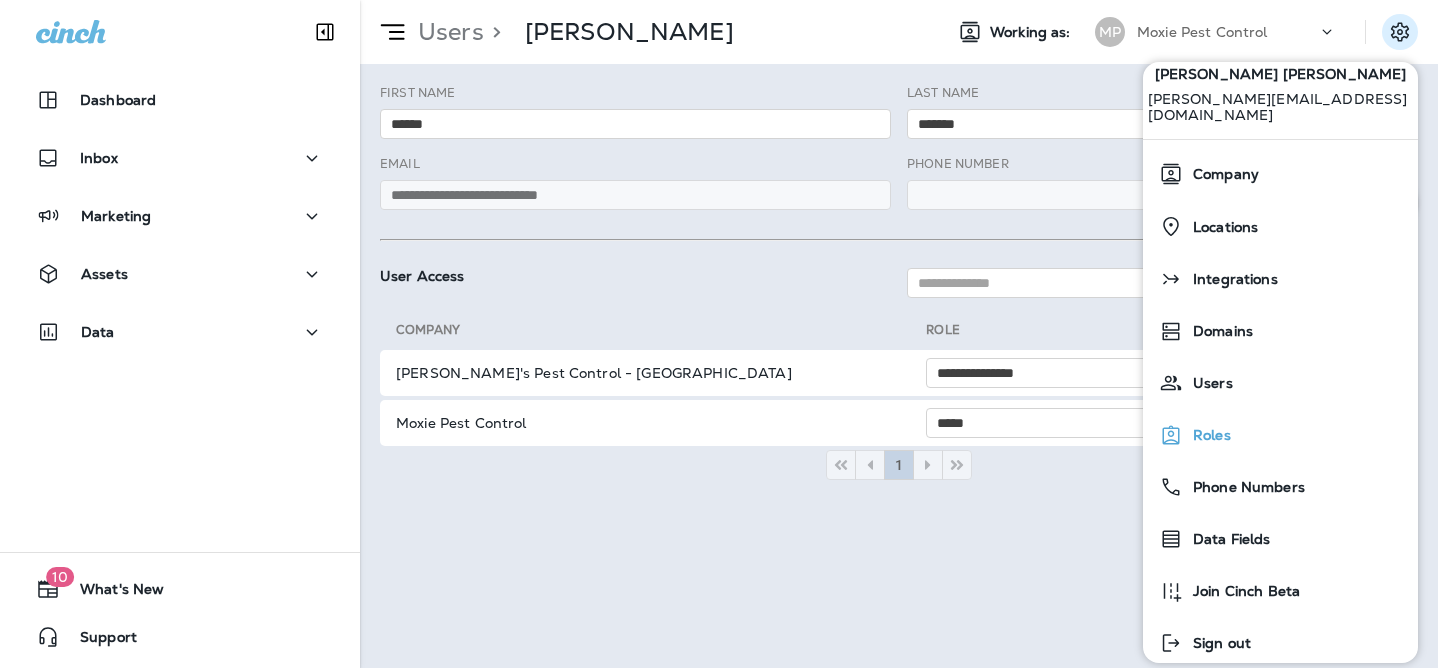 click on "Roles" at bounding box center [1207, 435] 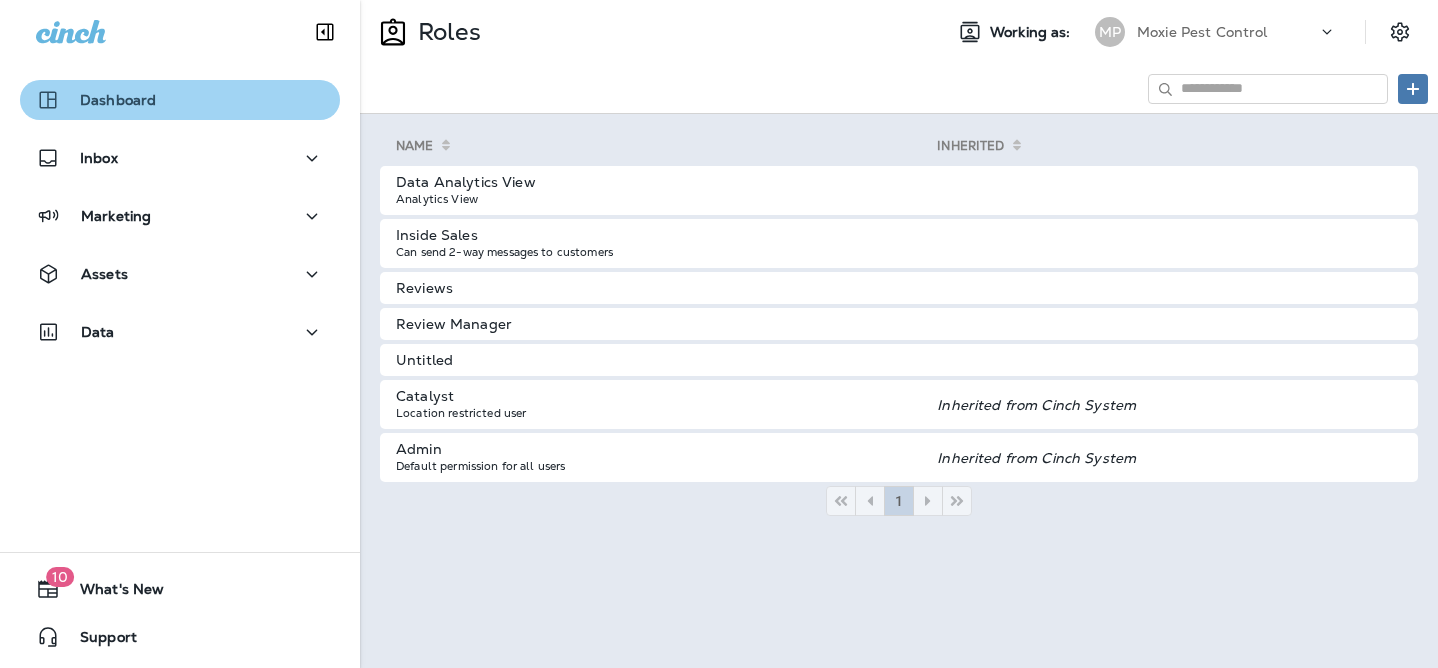 click on "Dashboard" at bounding box center (118, 100) 